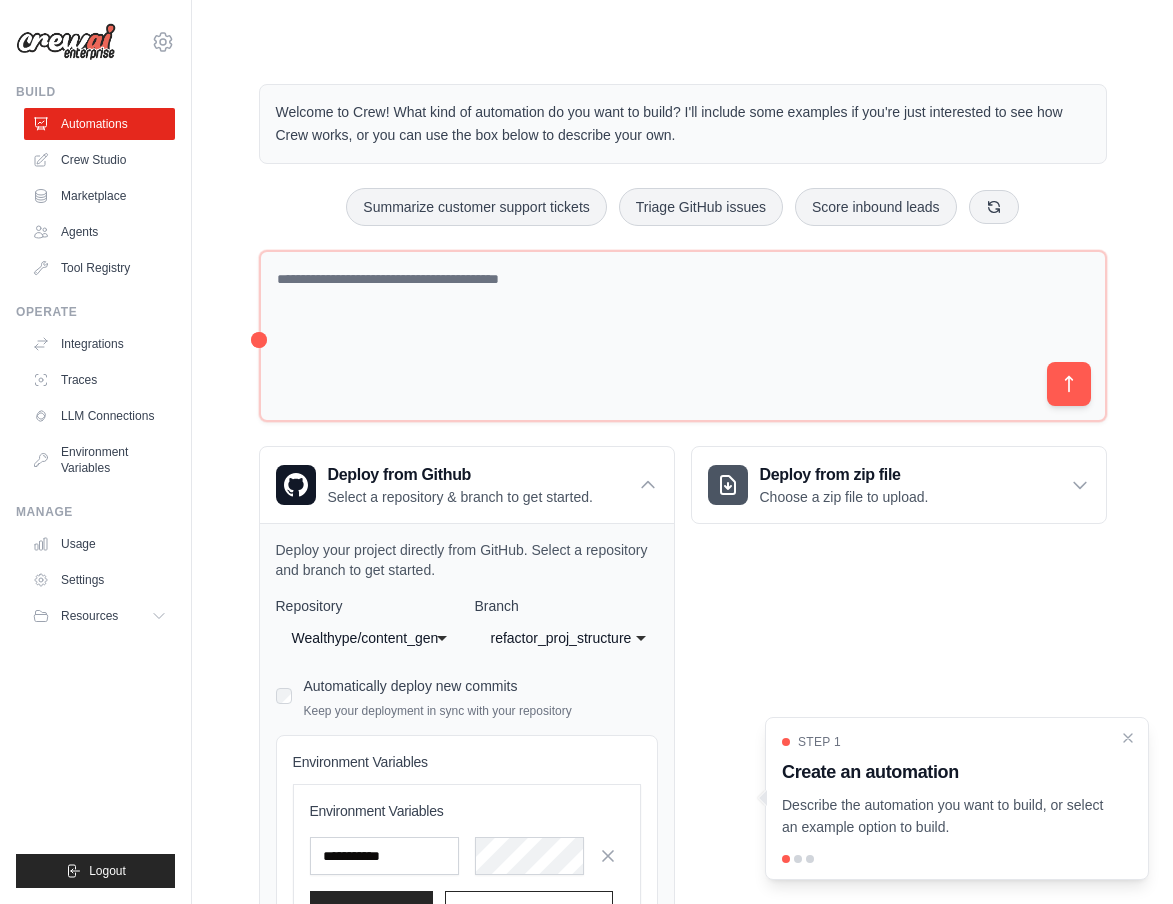 scroll, scrollTop: 186, scrollLeft: 0, axis: vertical 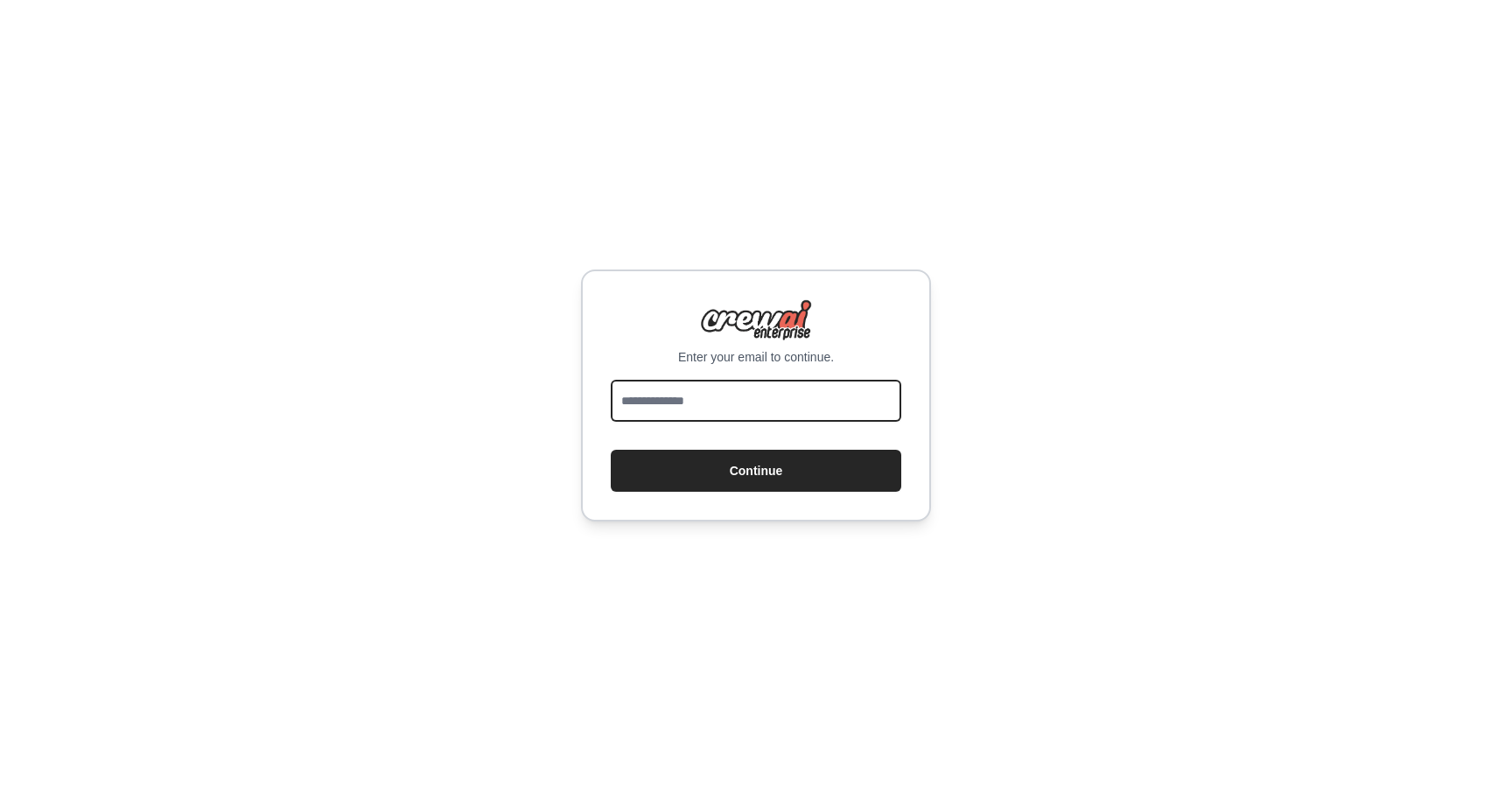click at bounding box center (756, 401) 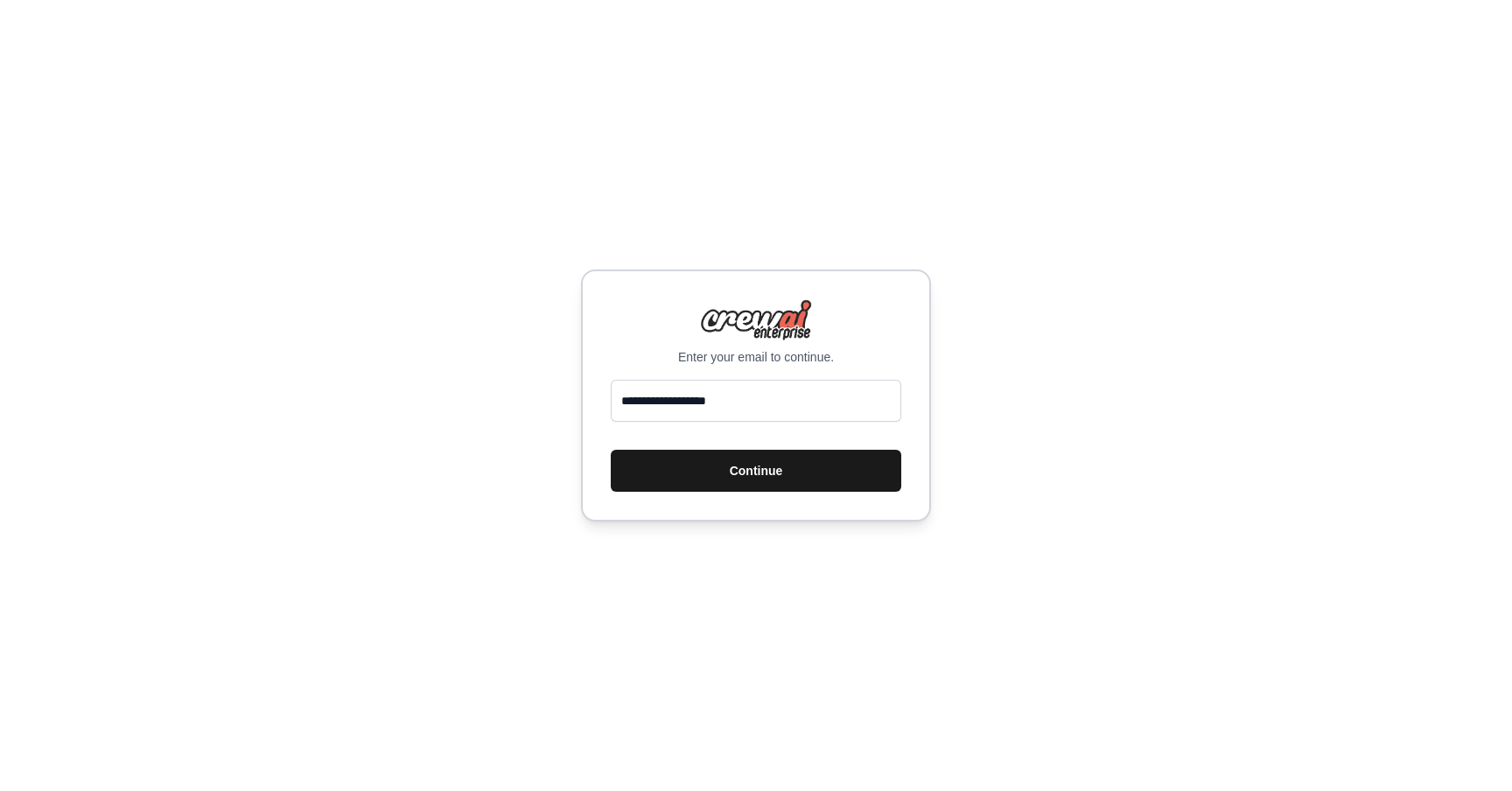 click on "Continue" at bounding box center (756, 471) 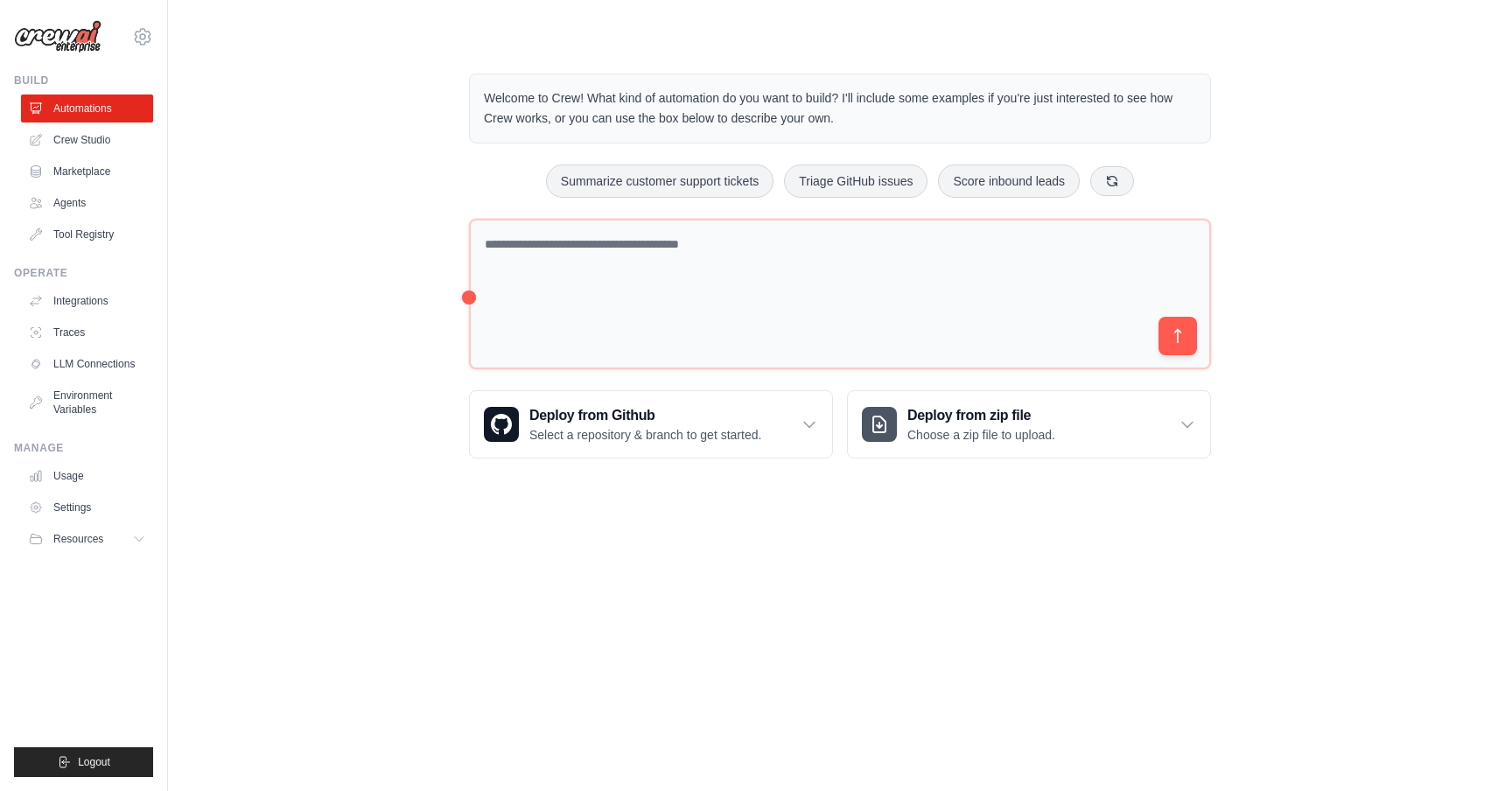 scroll, scrollTop: 0, scrollLeft: 0, axis: both 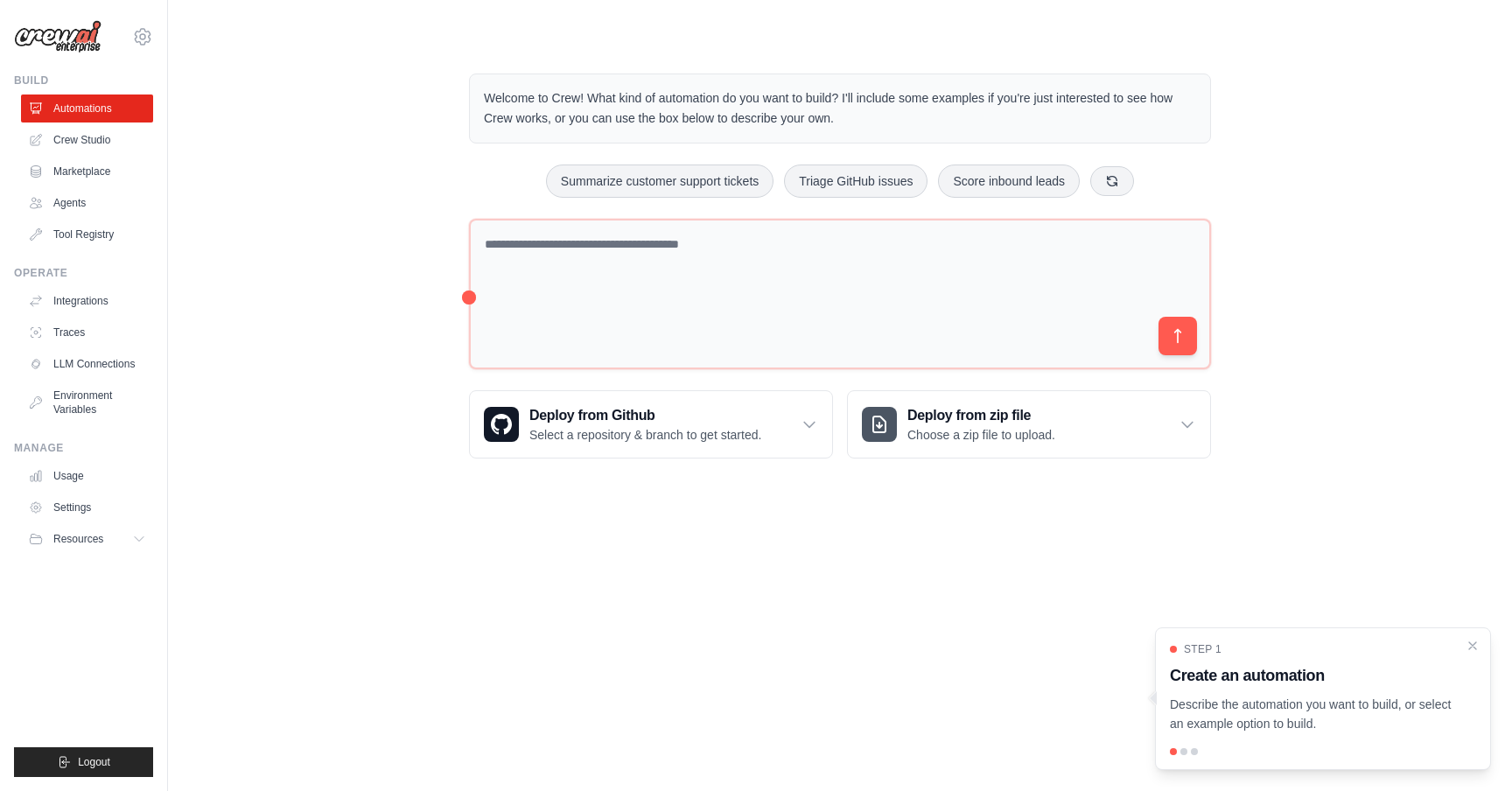 click on "Welcome to Crew! What kind of automation do you want to build?
I'll include some examples if you're just interested to see how
Crew works, or you can use the box below to describe your own.
Summarize customer support tickets
Triage GitHub issues
Score inbound leads
Deploy from Github
Select a repository & branch to get started." at bounding box center [840, 266] 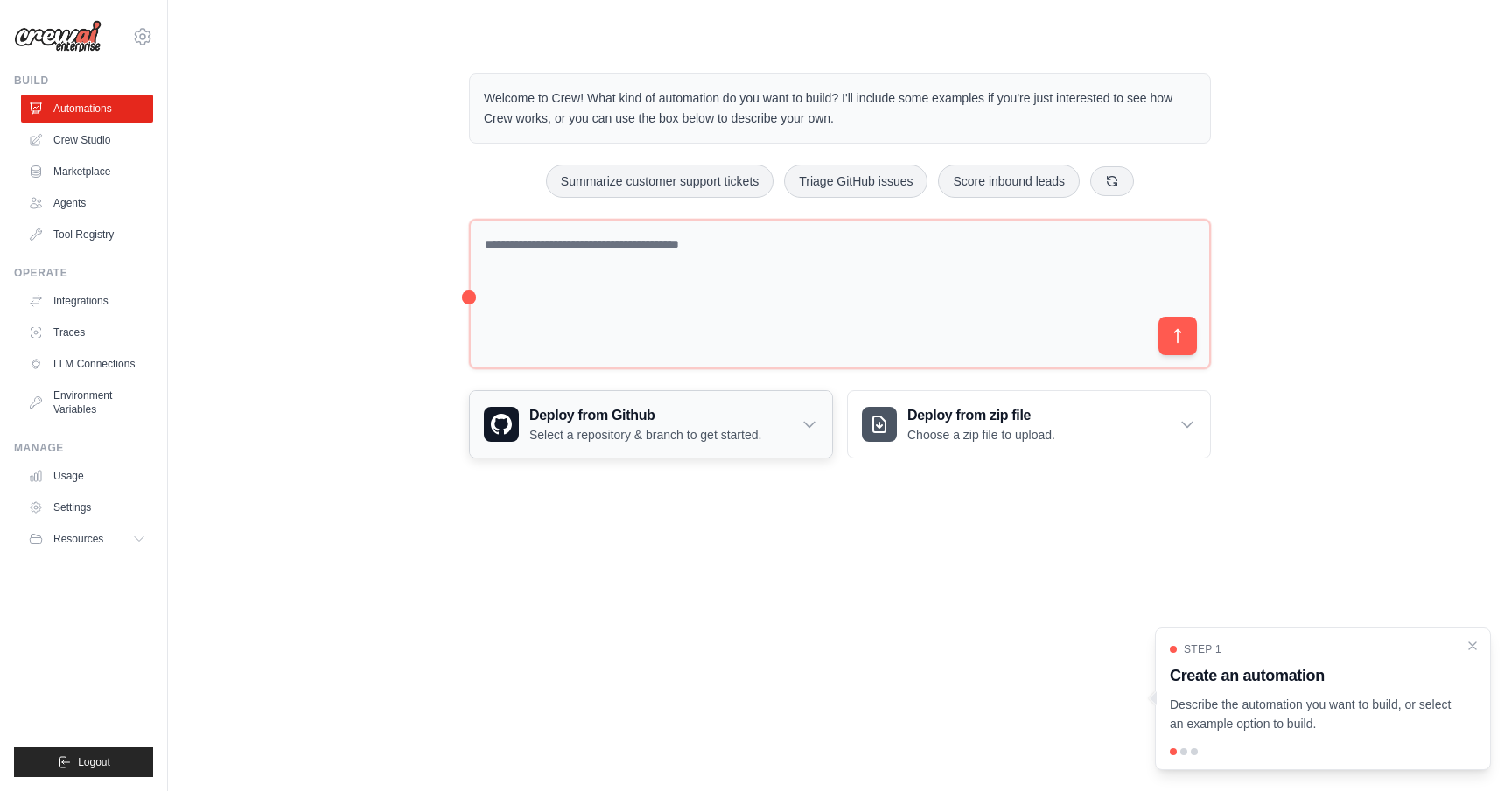 click on "Select a repository & branch to get started." at bounding box center (645, 435) 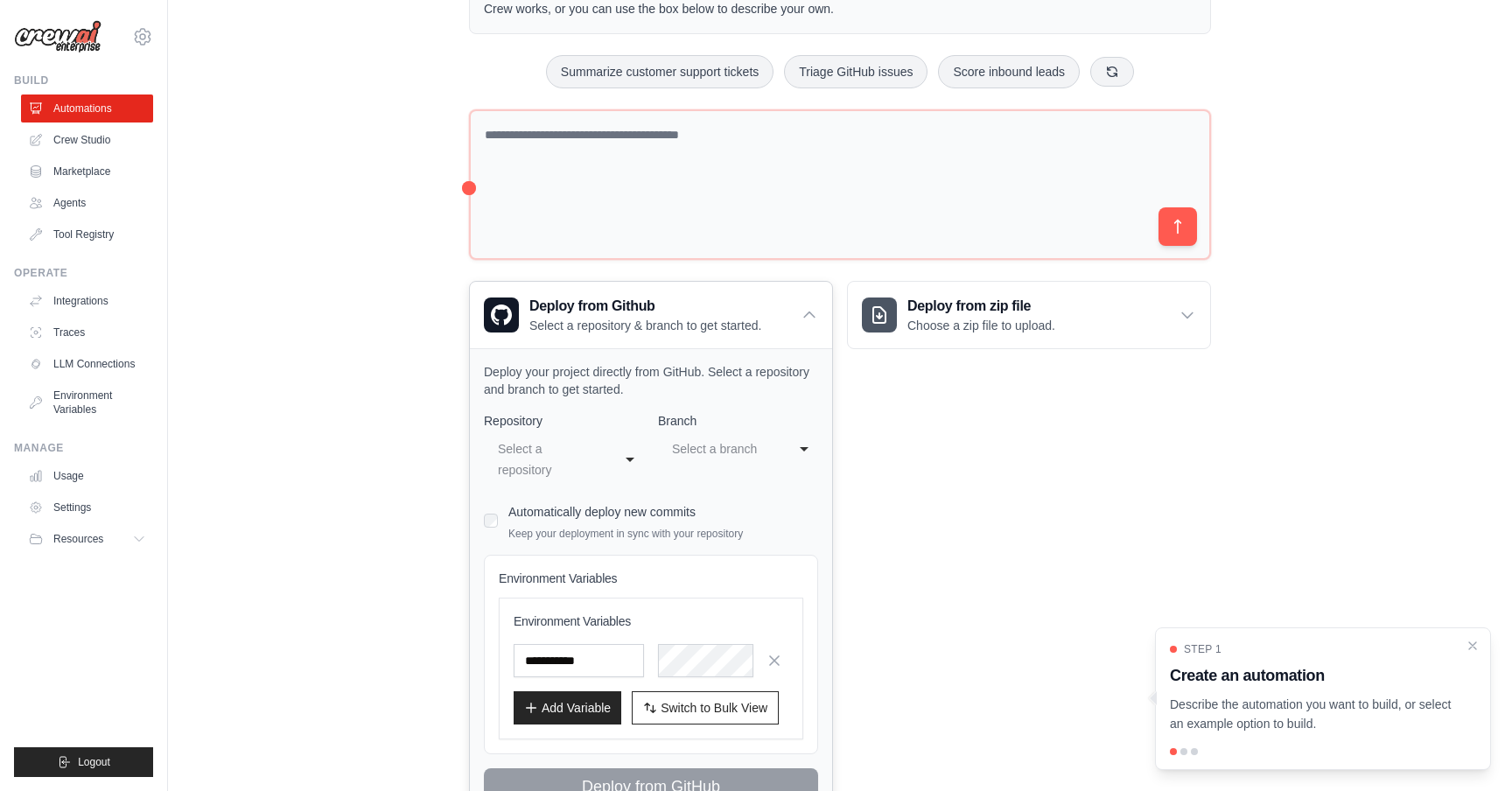 scroll, scrollTop: 112, scrollLeft: 0, axis: vertical 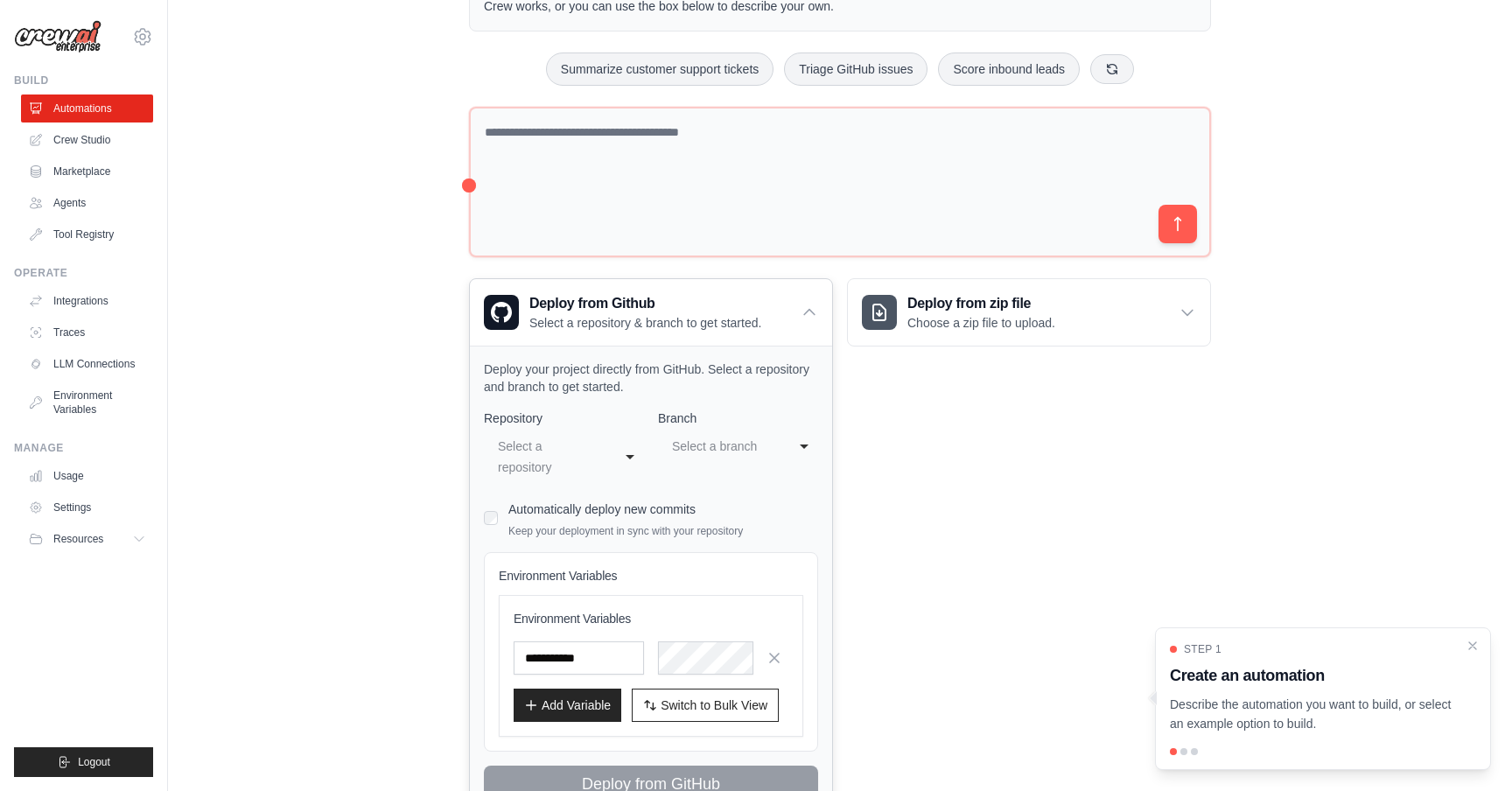 click on "Select a repository" at bounding box center [546, 457] 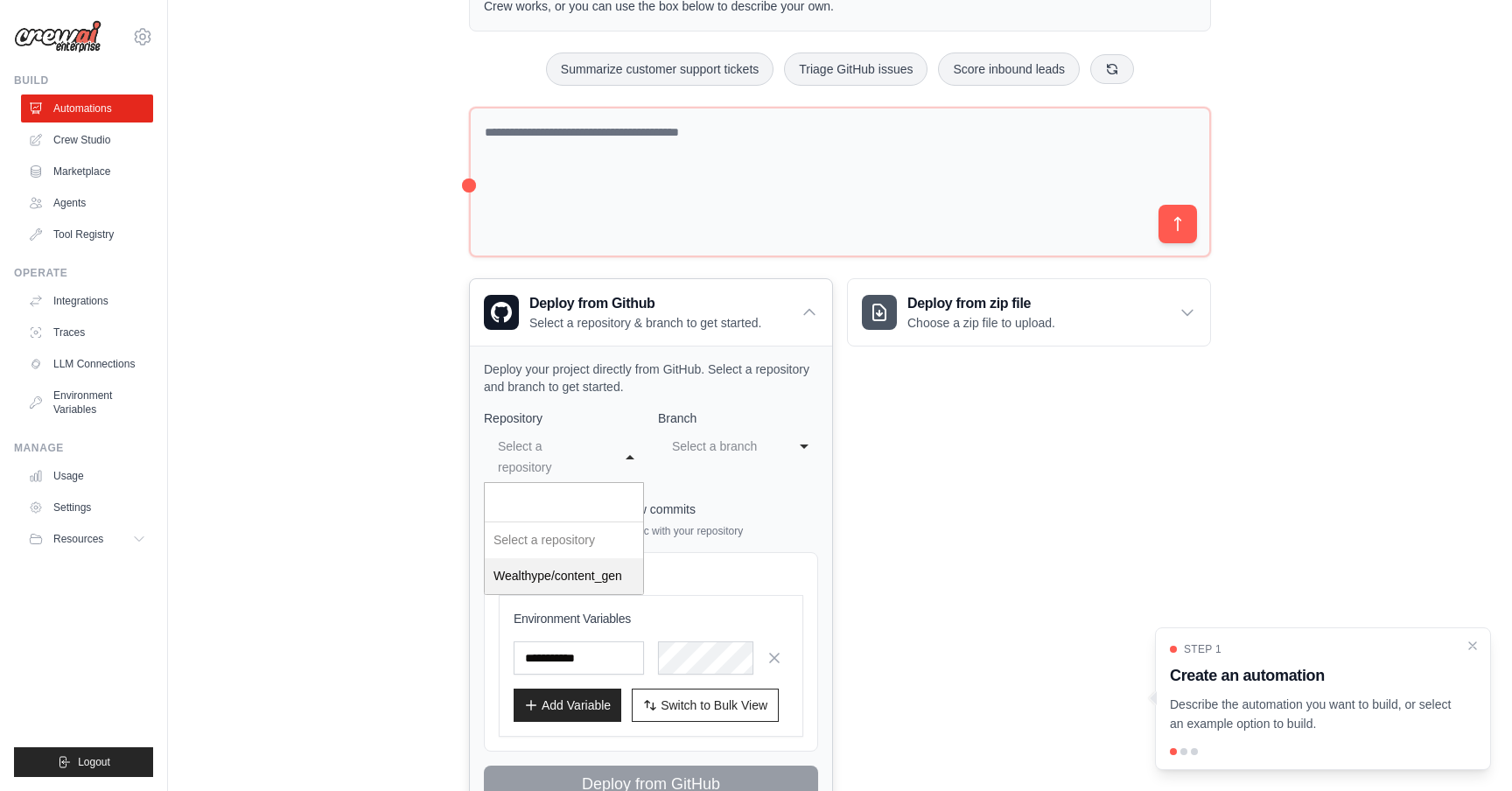 select on "**********" 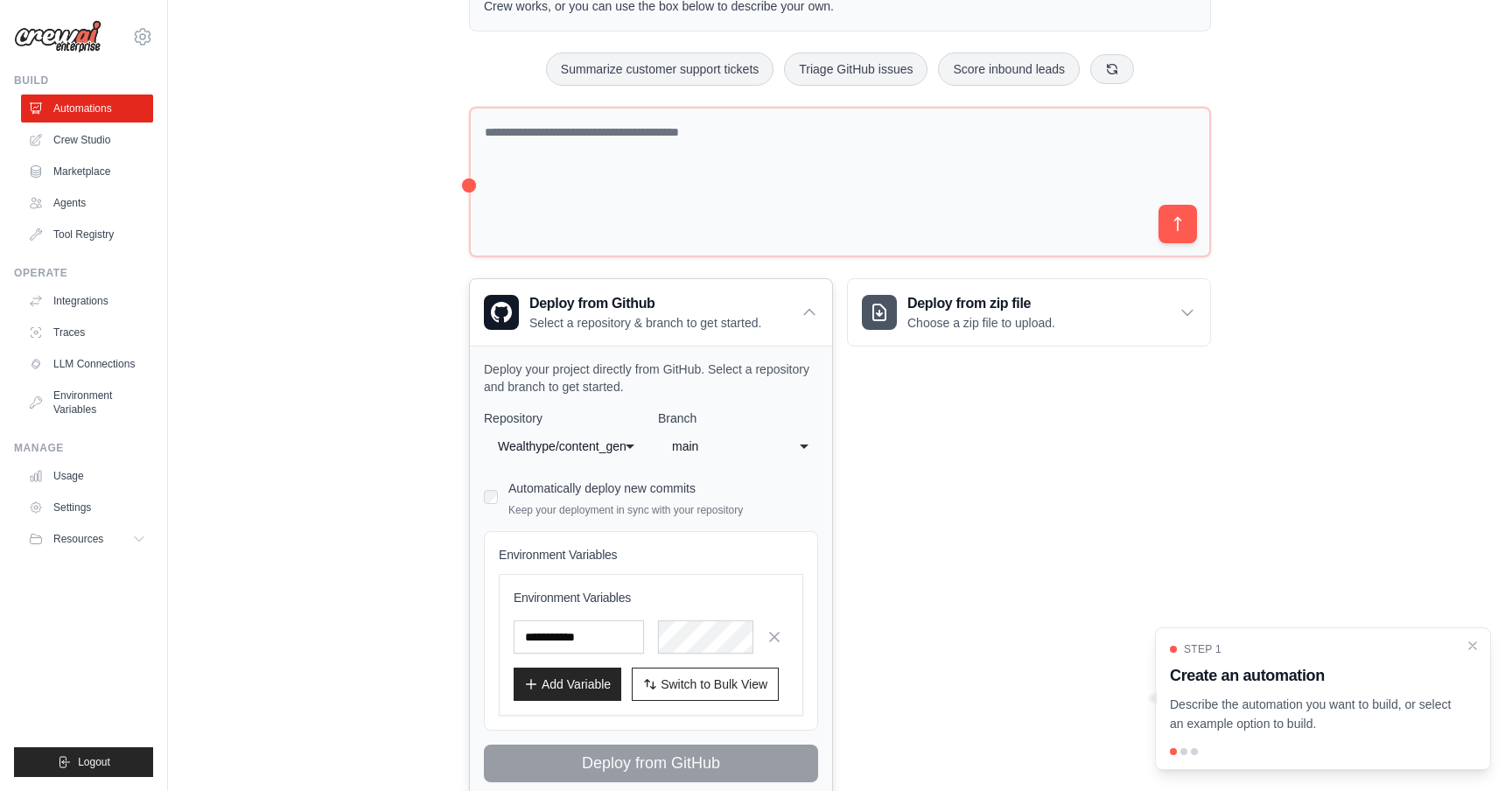 click on "main" 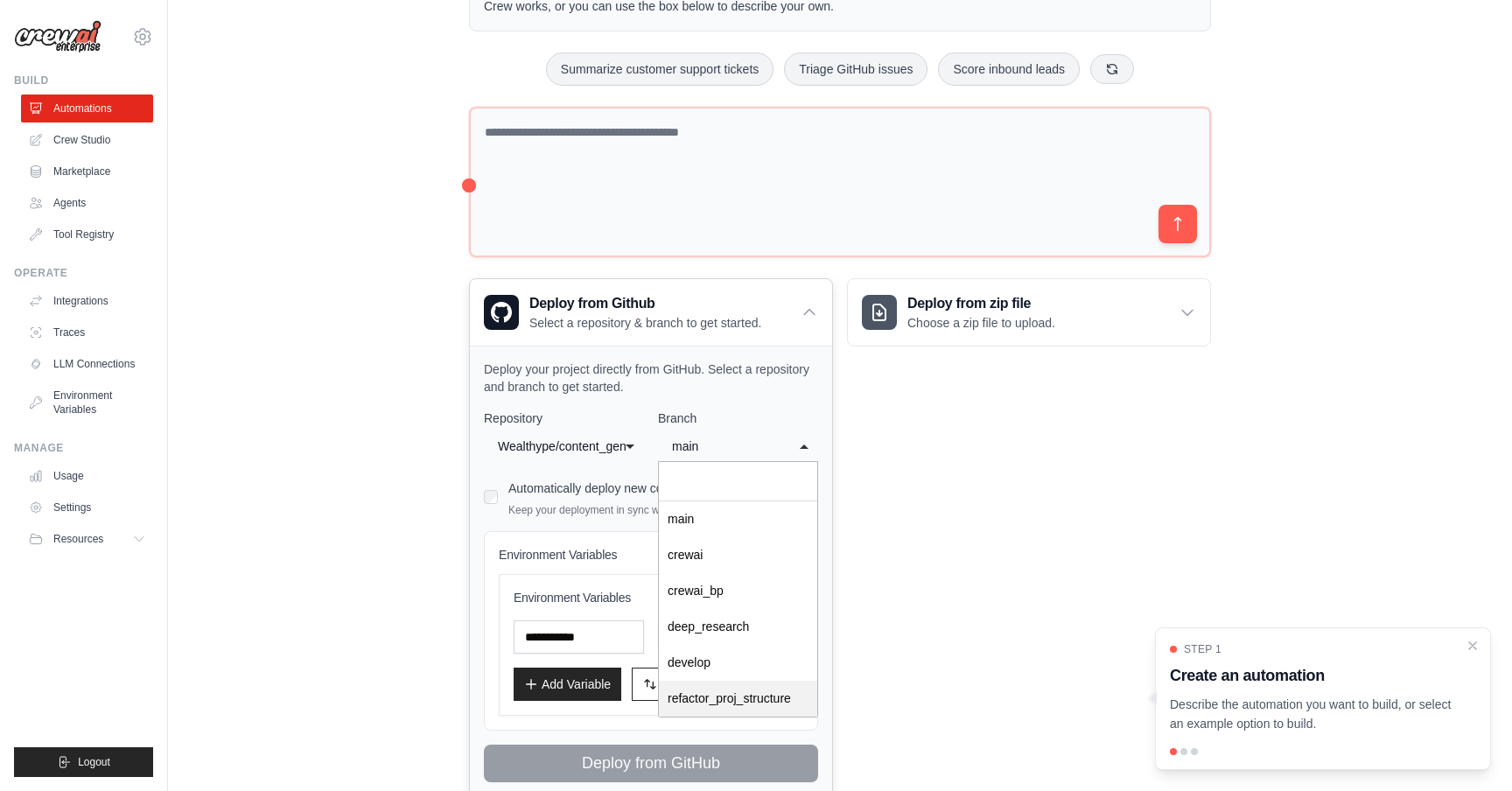 select on "**********" 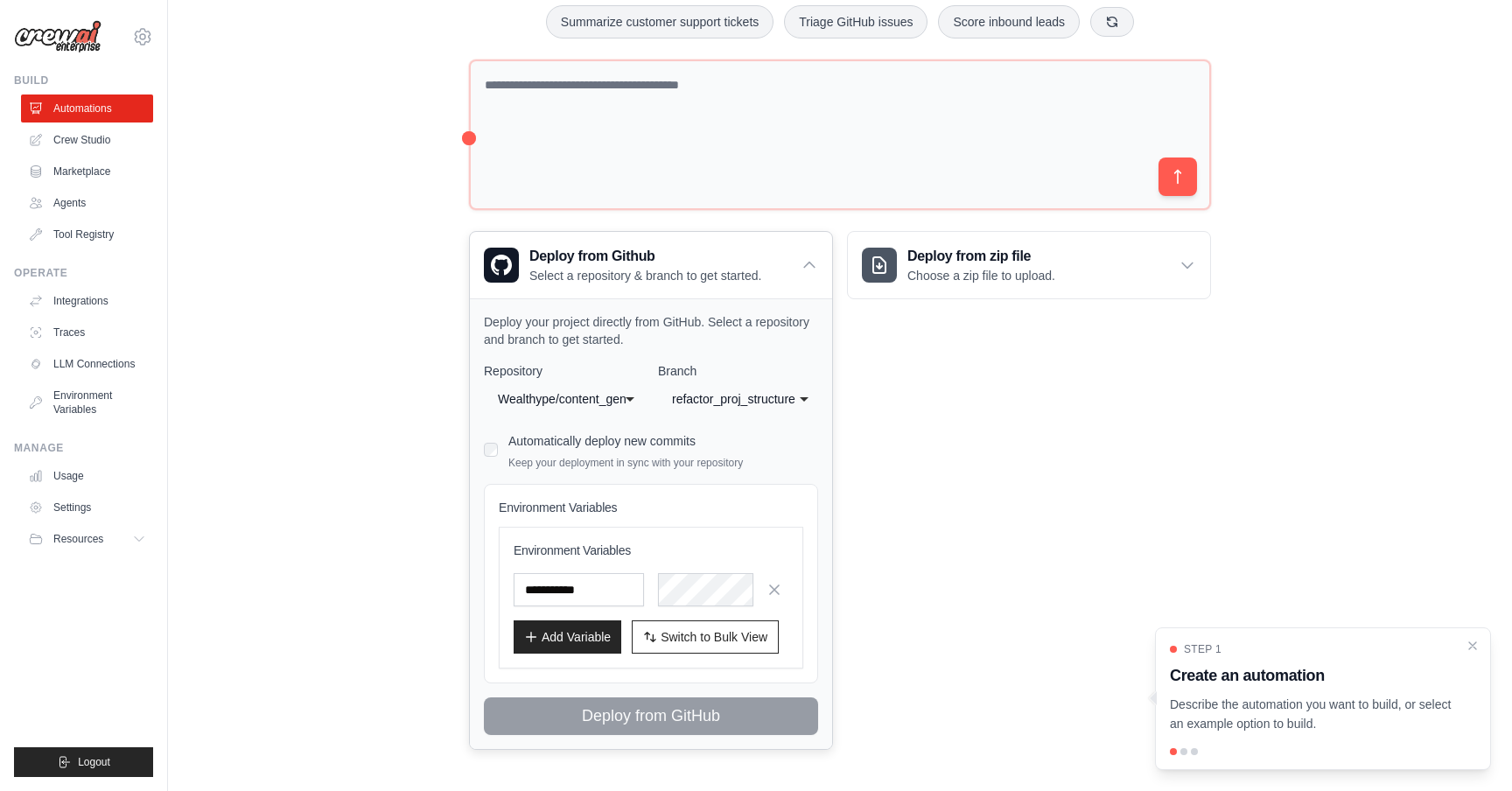 scroll, scrollTop: 163, scrollLeft: 0, axis: vertical 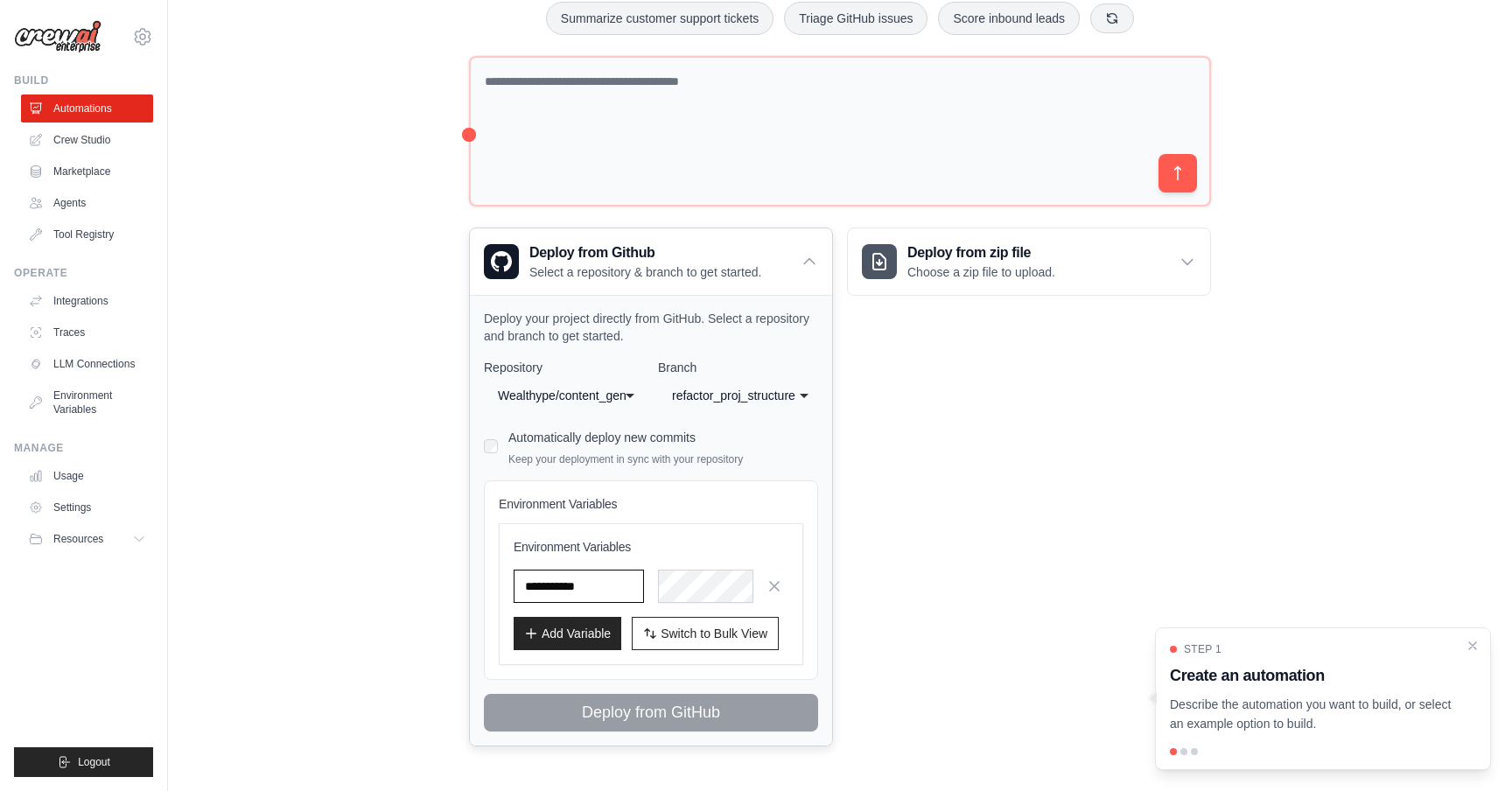 drag, startPoint x: 578, startPoint y: 586, endPoint x: 637, endPoint y: 611, distance: 64.07808 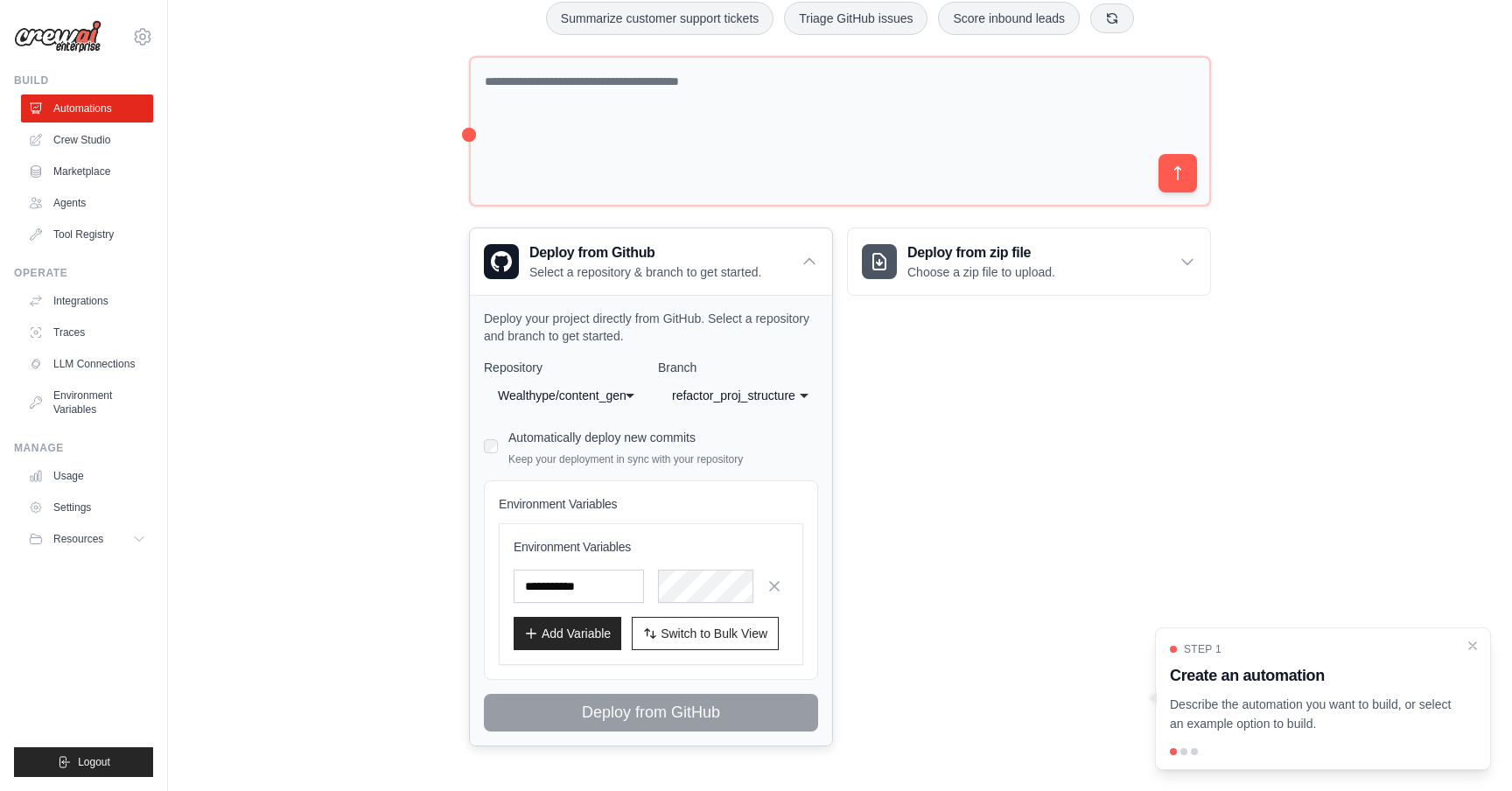 click on "Environment Variables
Environment Variables
Add Variable
Switch to Bulk View
Switch to Table View" at bounding box center [651, 580] 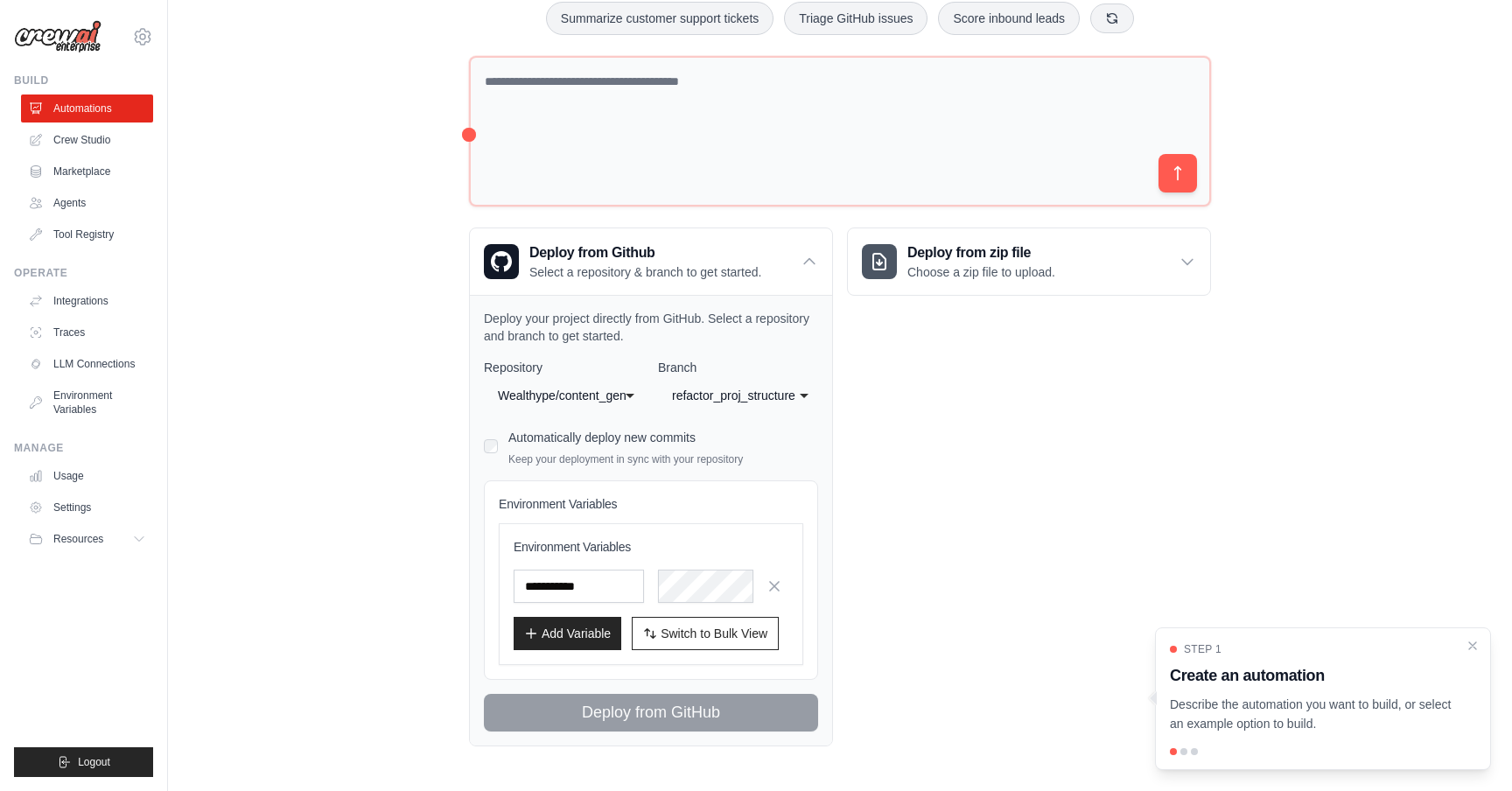 click on "Deploy from zip file
Choose a zip file to upload.
Upload a ZIP file containing your project code to deploy.
Zip File
No file selected
Browse
Only .zip files are supported
Environment Variables
Add Variable" at bounding box center (1029, 486) 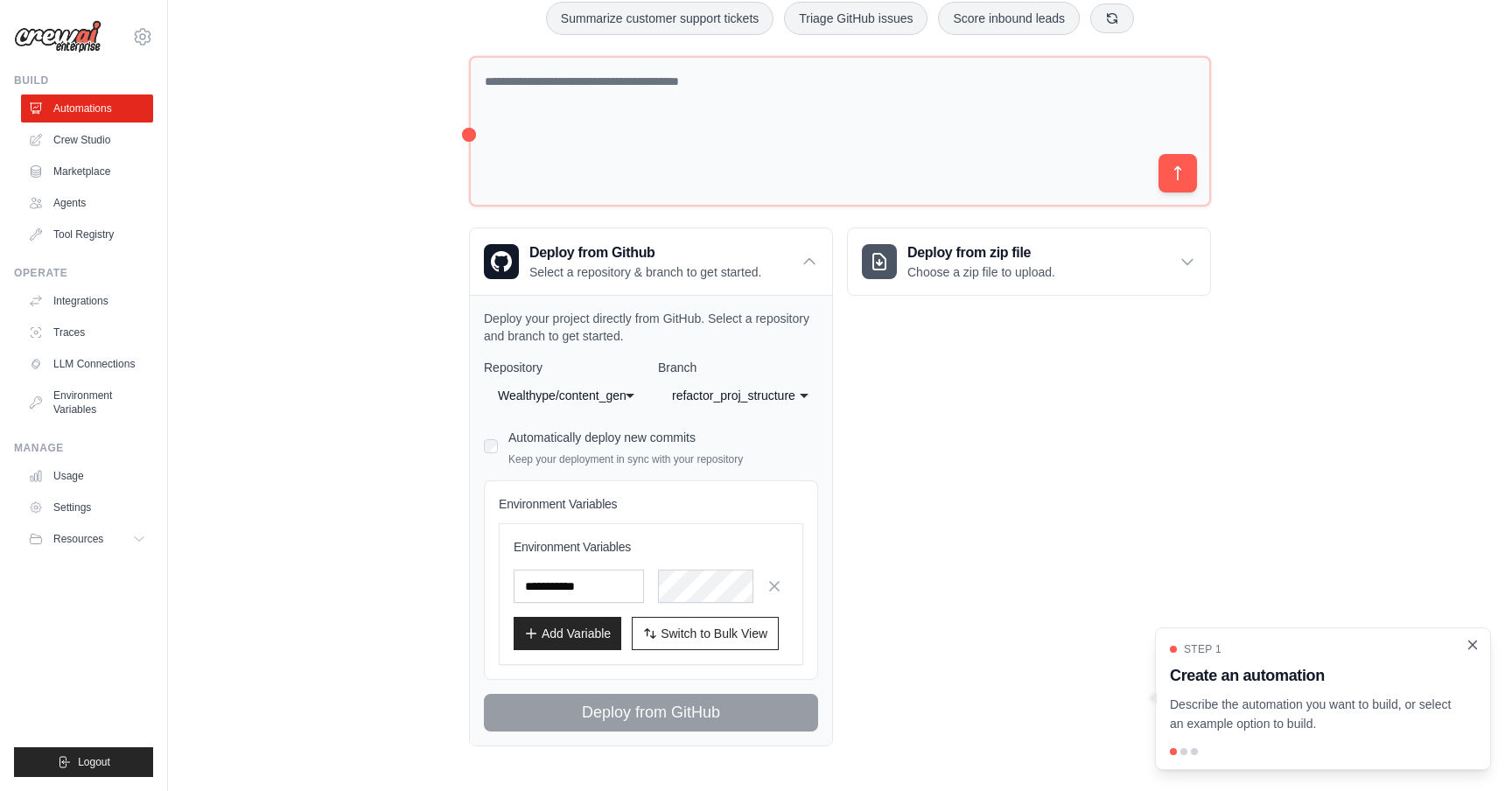 click 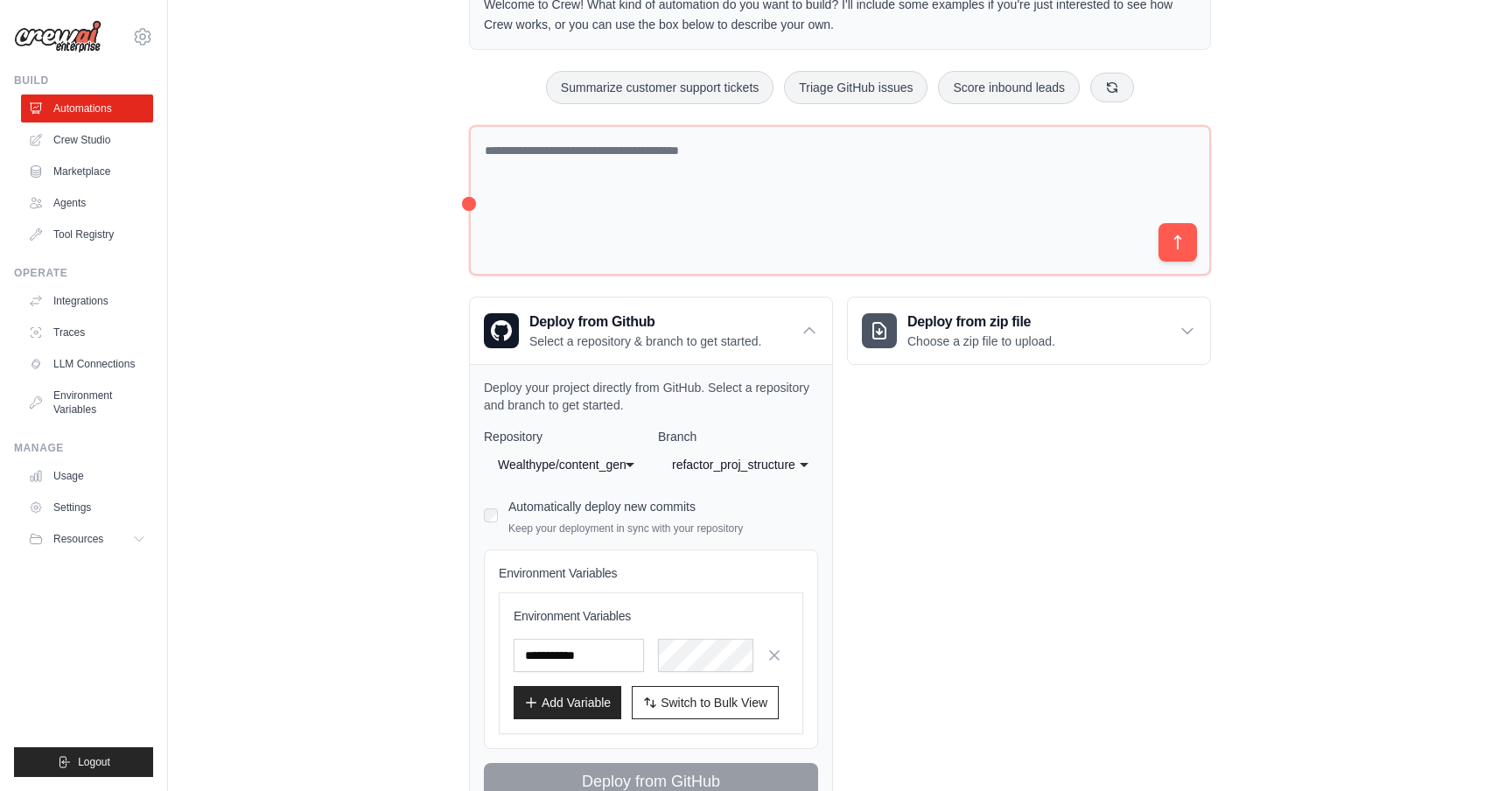 scroll, scrollTop: 0, scrollLeft: 0, axis: both 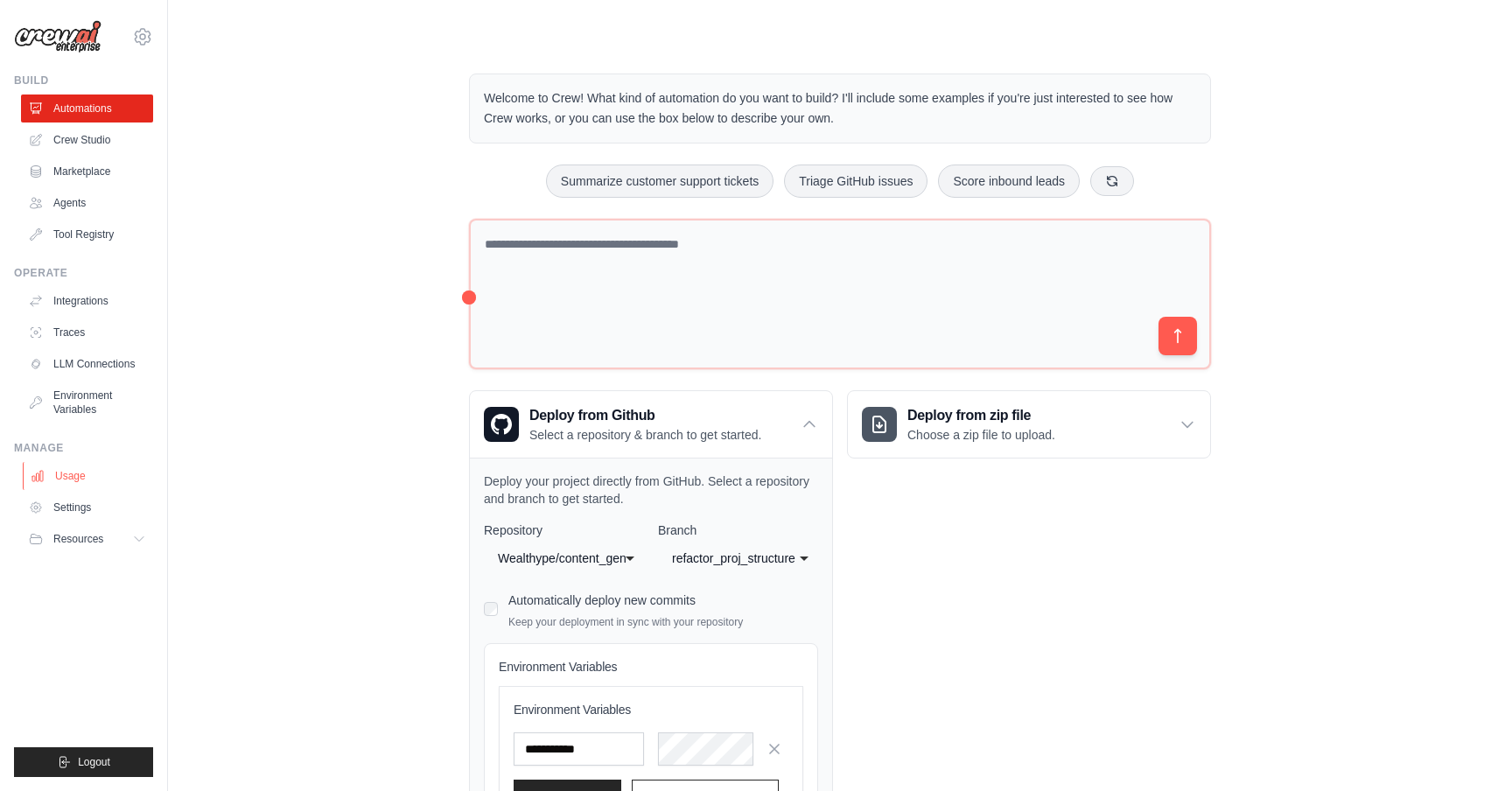 click on "Usage" at bounding box center [88, 476] 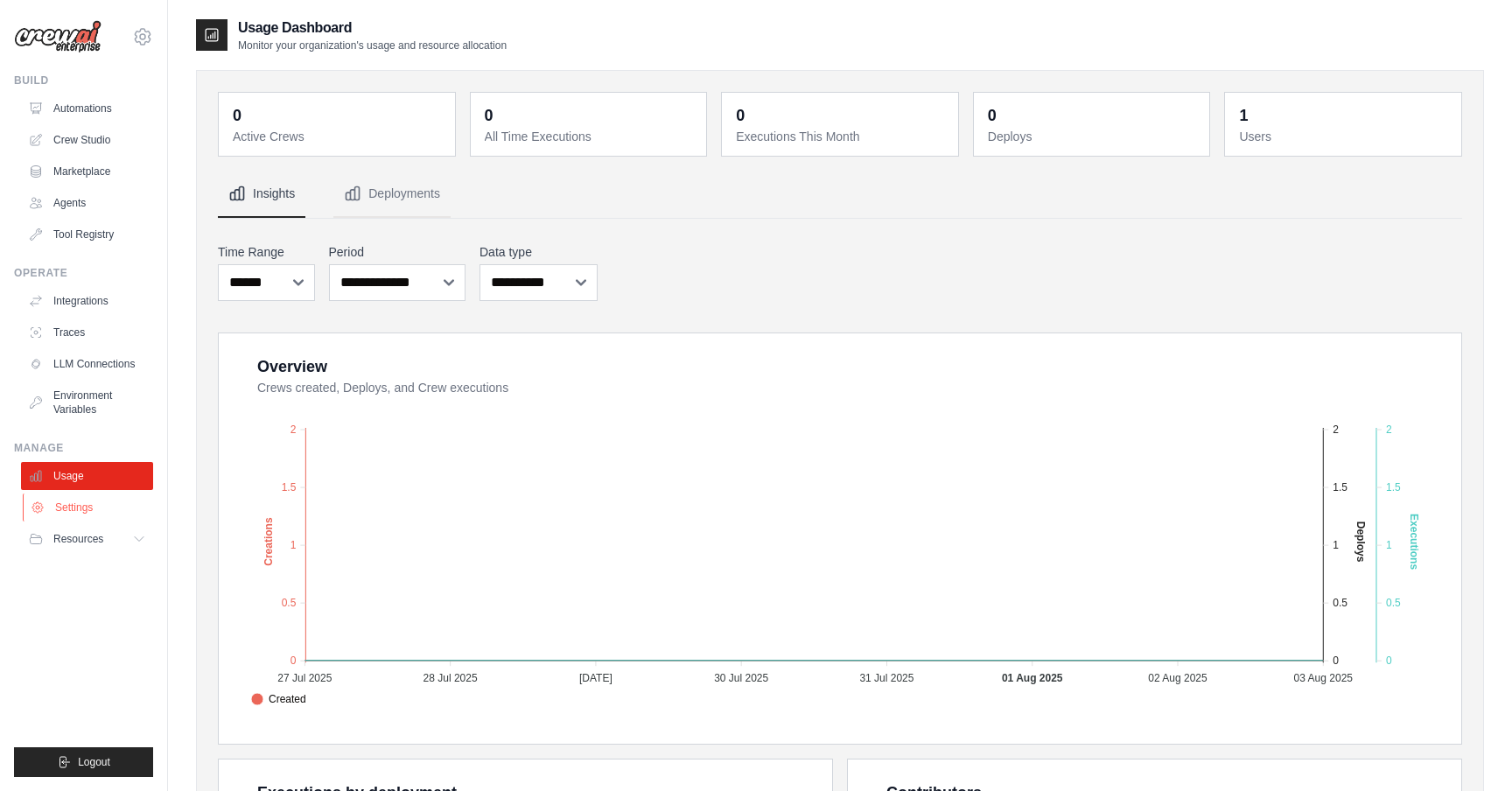 click on "Settings" at bounding box center (88, 508) 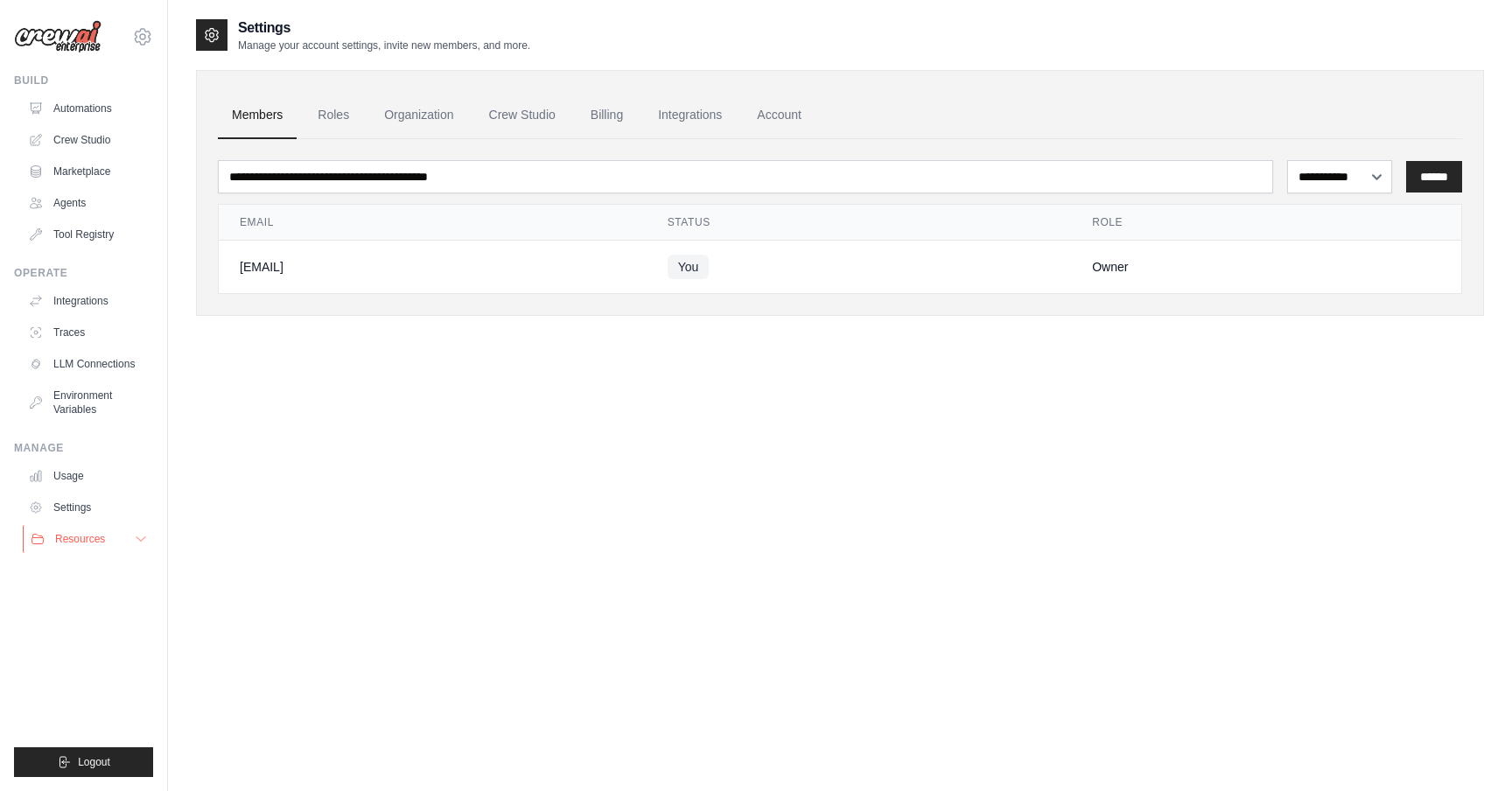 click on "Resources" at bounding box center [80, 539] 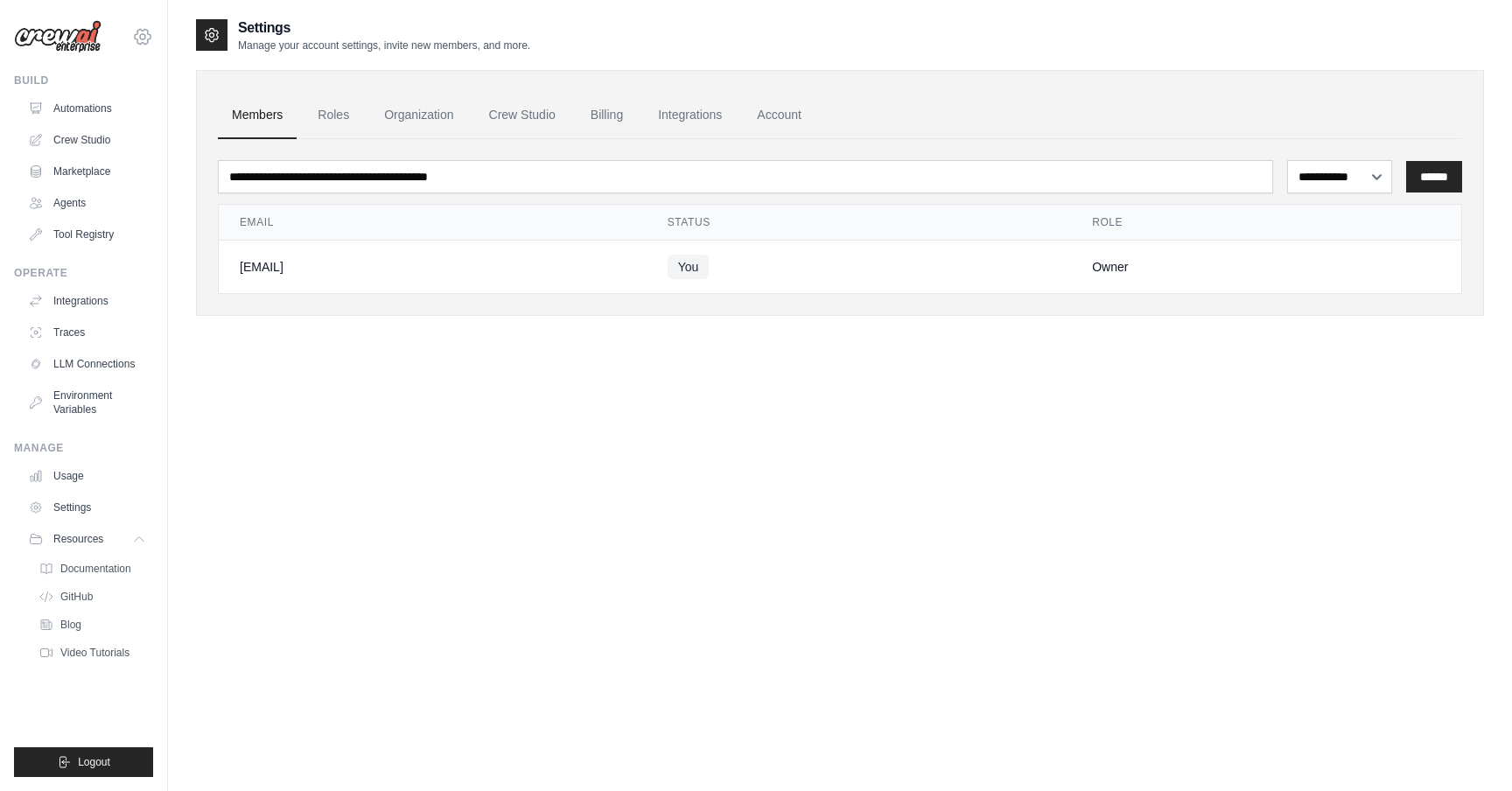 click 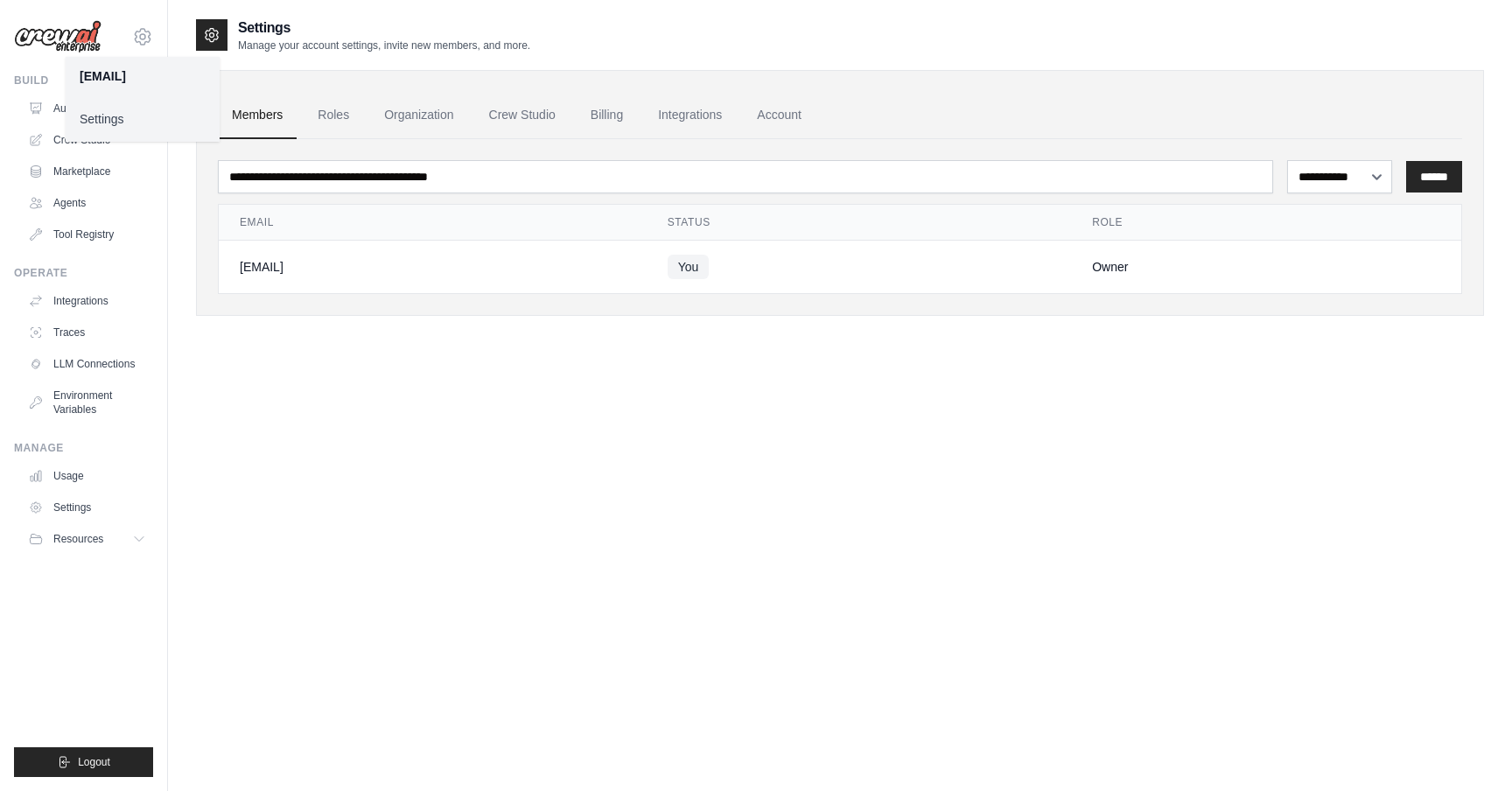 click on "Settings" at bounding box center [143, 119] 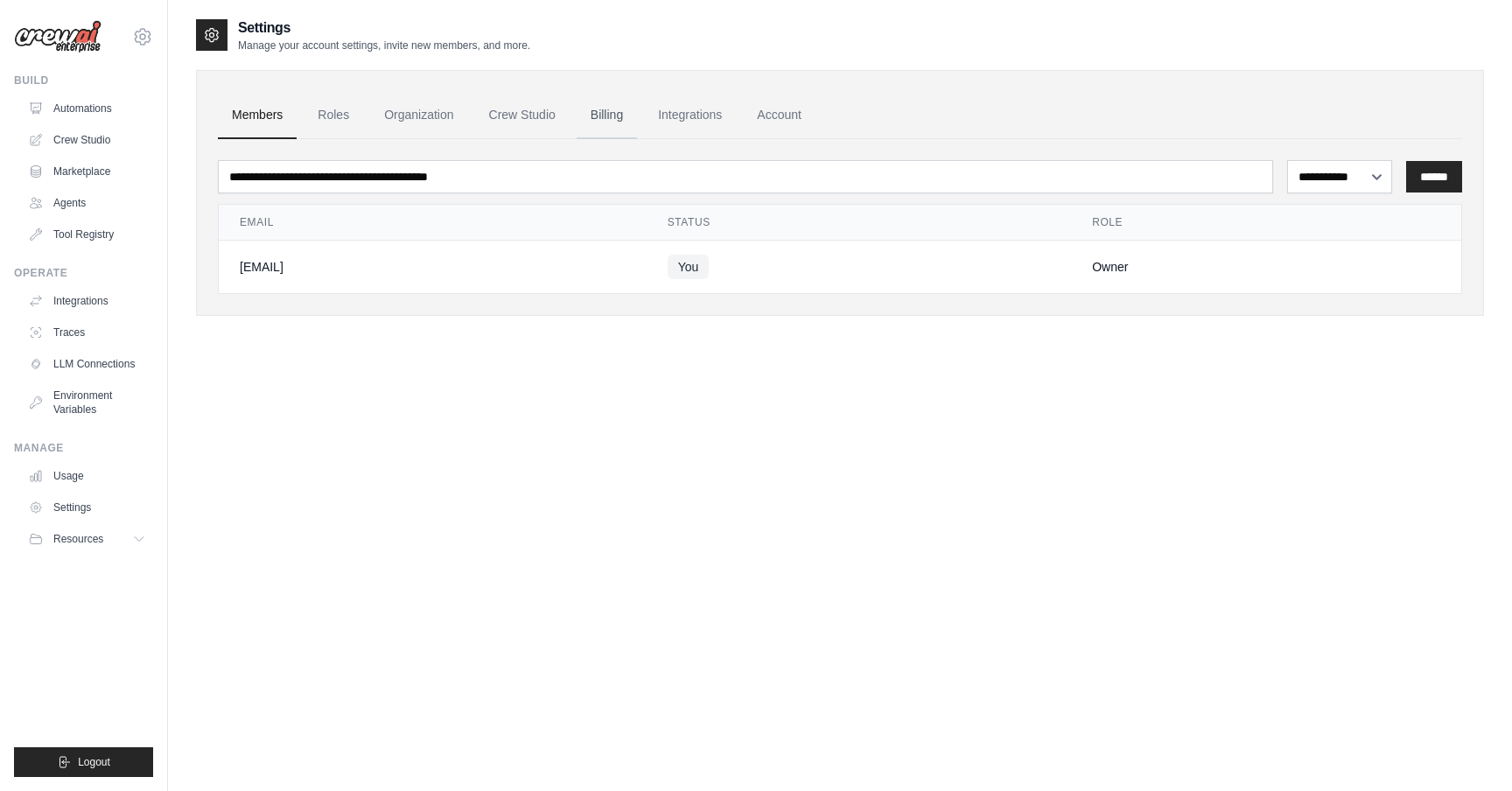 click on "Billing" at bounding box center (606, 116) 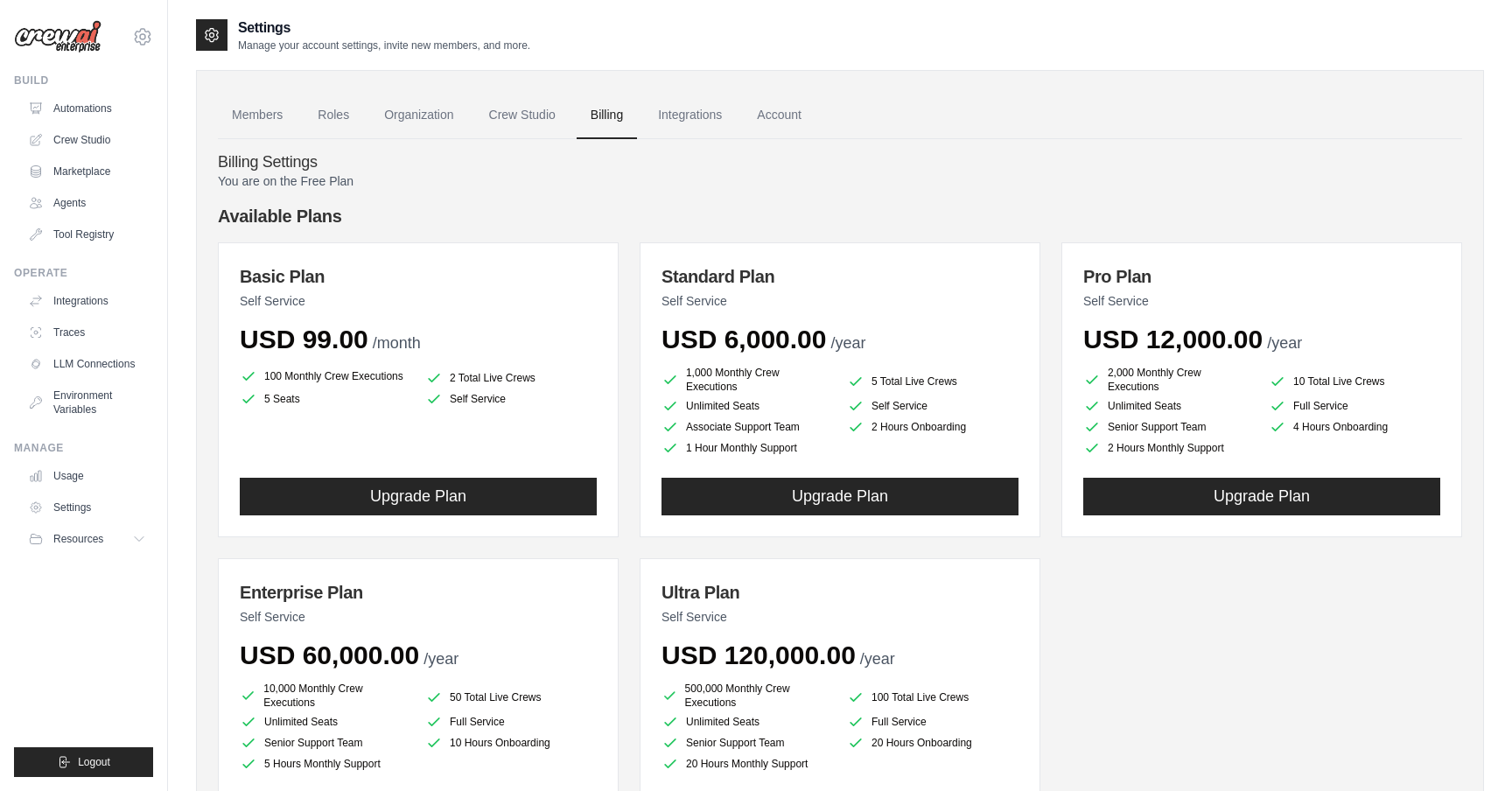 scroll, scrollTop: 0, scrollLeft: 0, axis: both 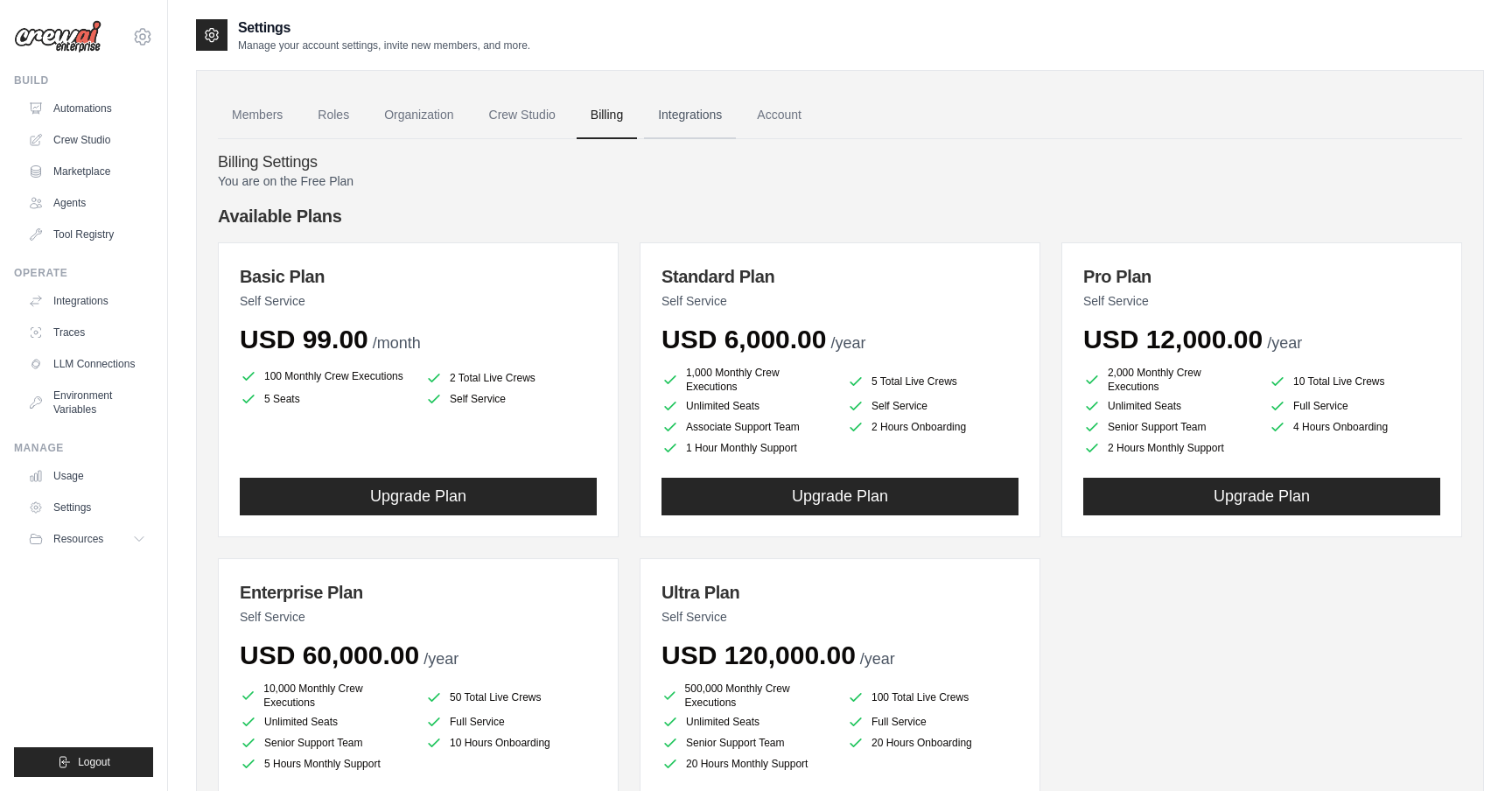 click on "Integrations" at bounding box center (690, 116) 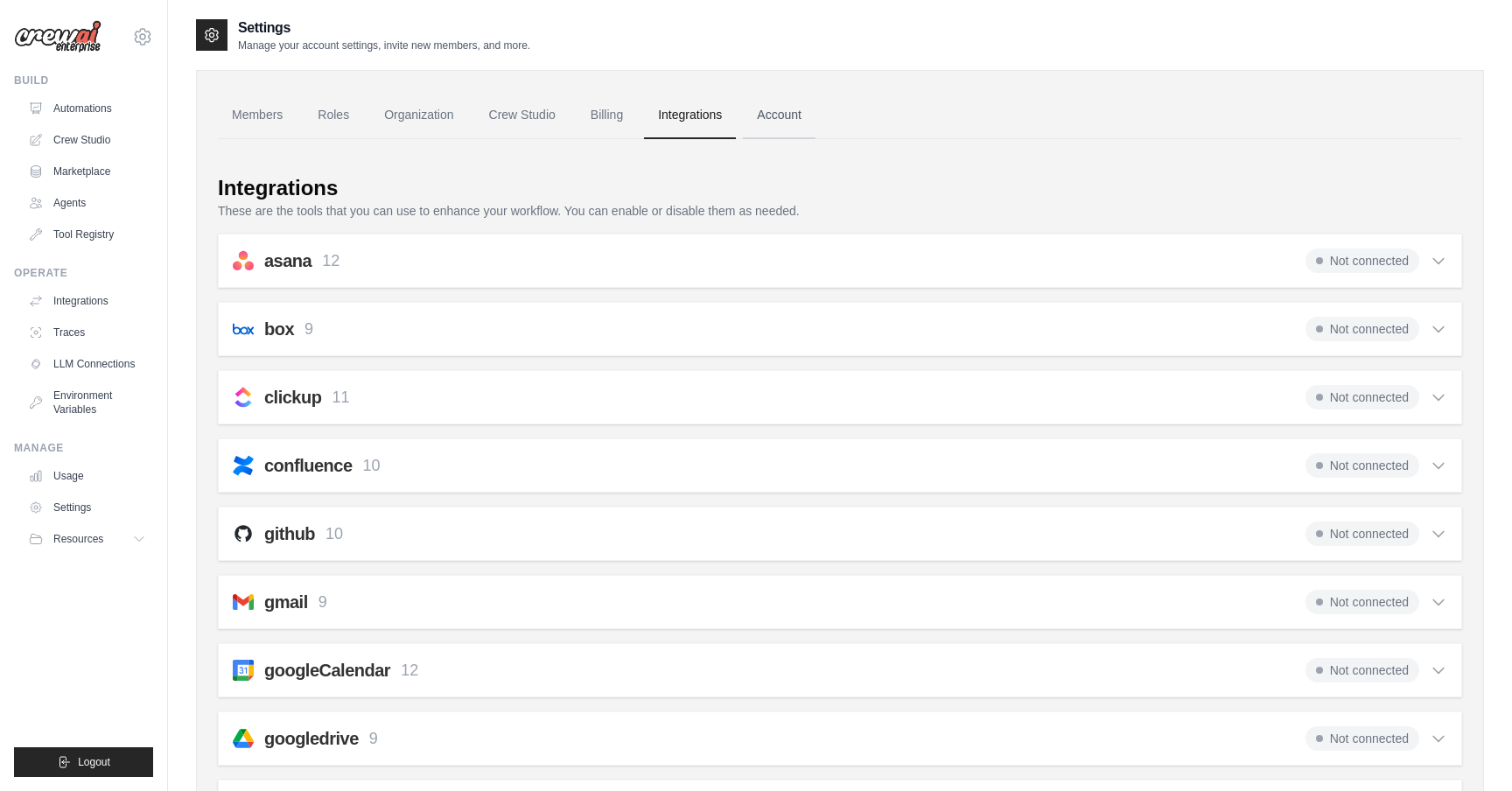 click on "Account" at bounding box center [779, 116] 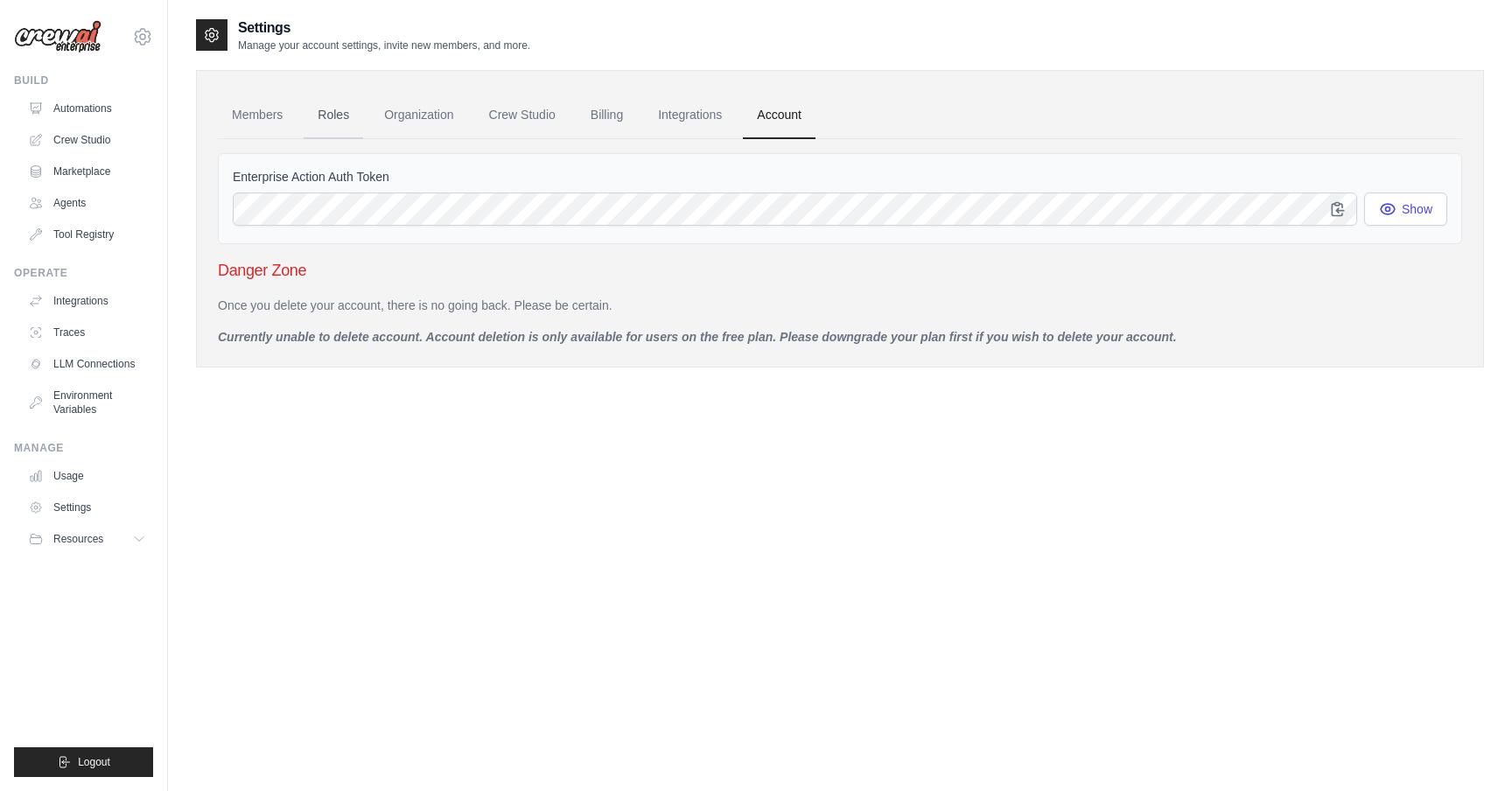click on "Roles" at bounding box center (333, 116) 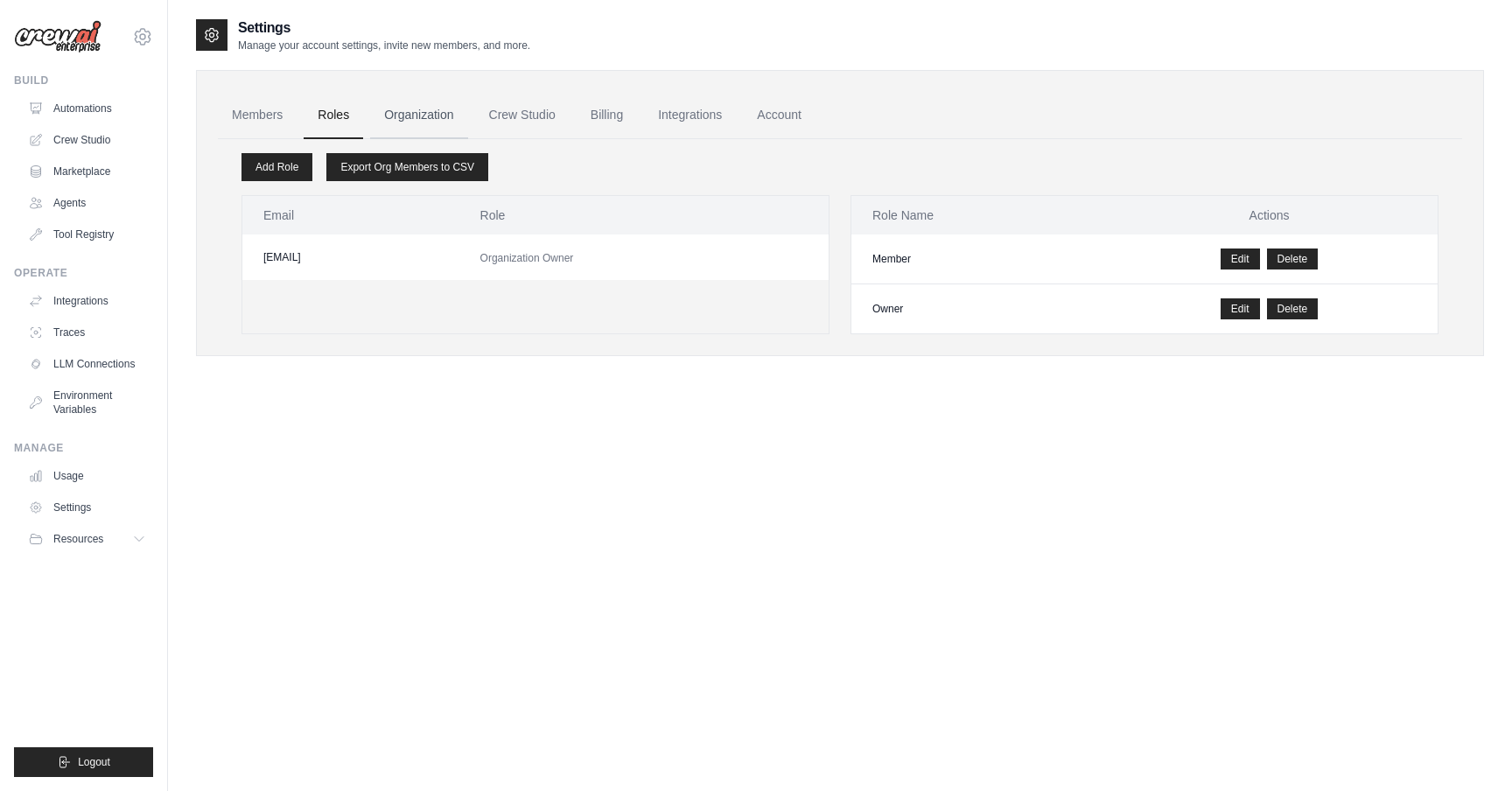 click on "Organization" at bounding box center (418, 116) 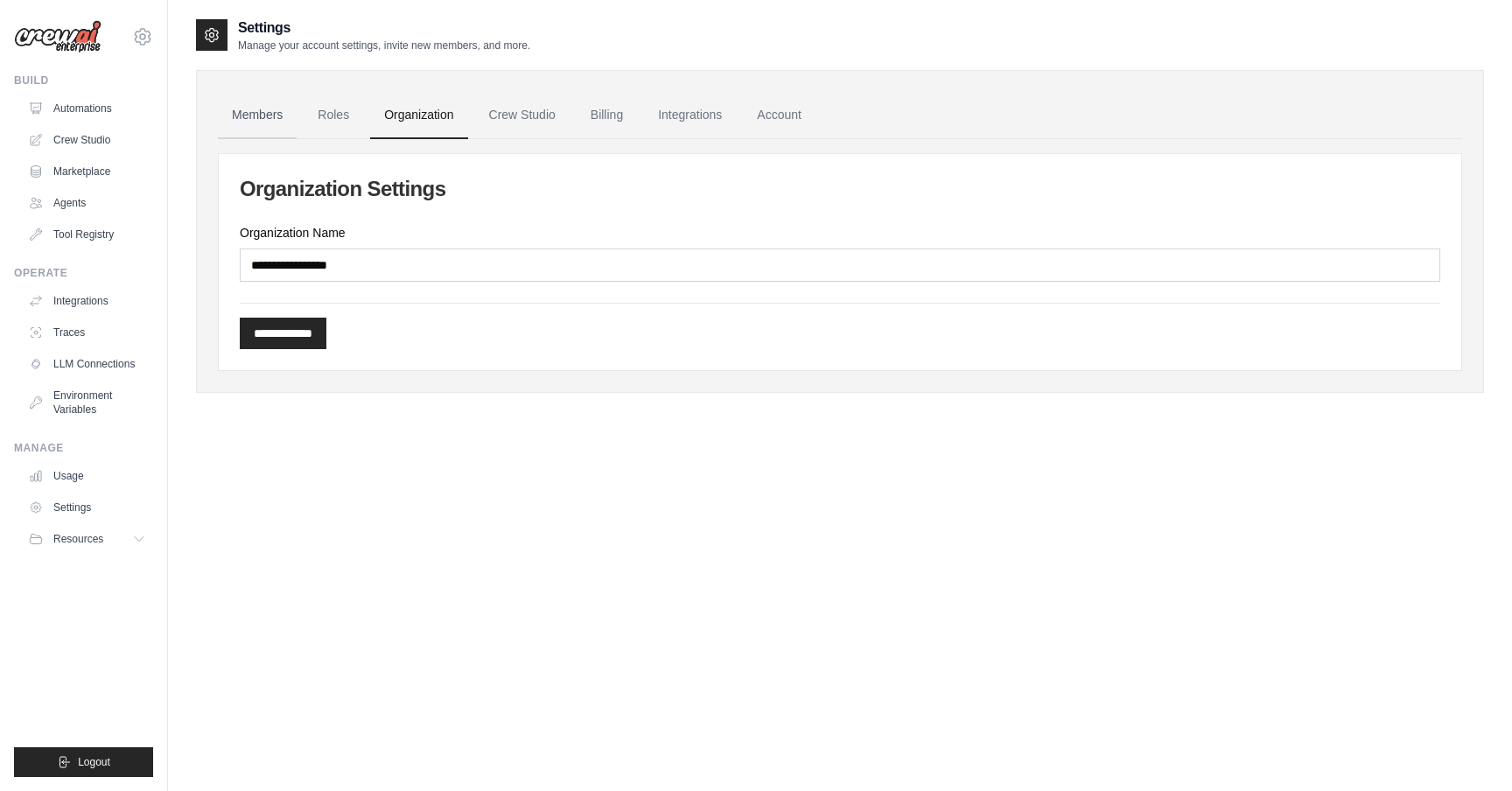 click on "Members" at bounding box center [257, 116] 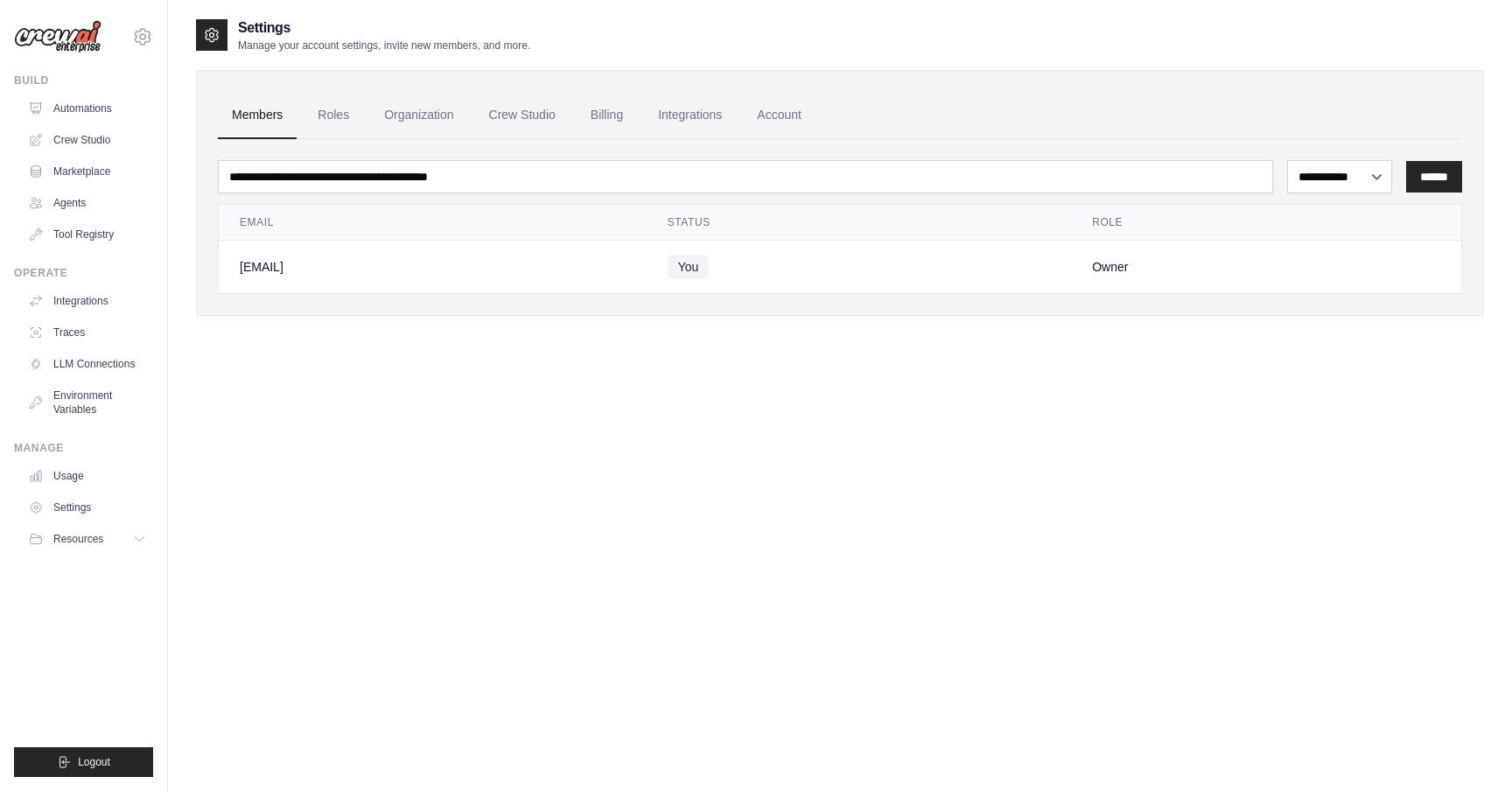 click on "Crew Studio" at bounding box center [522, 116] 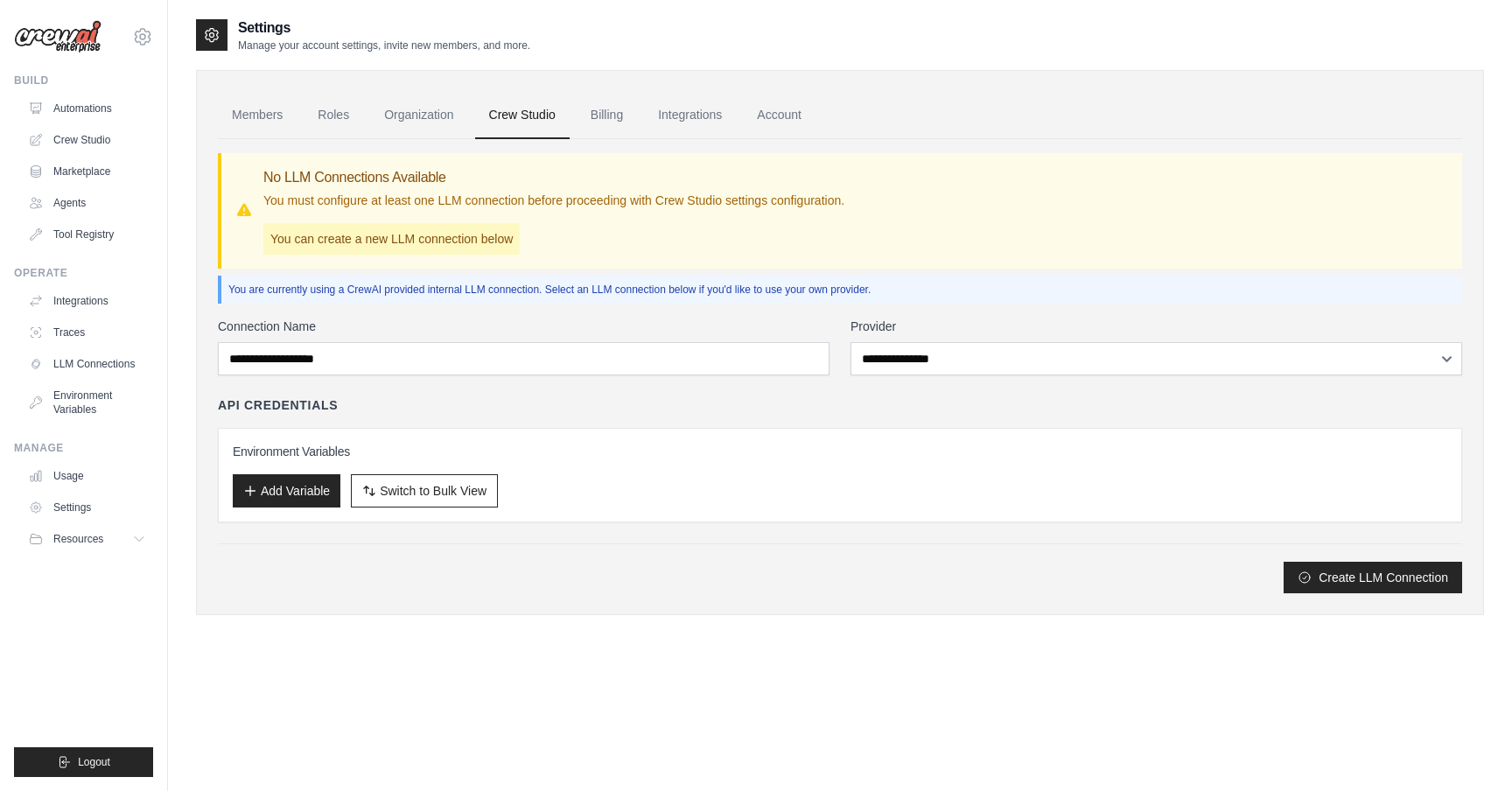 scroll, scrollTop: 0, scrollLeft: 0, axis: both 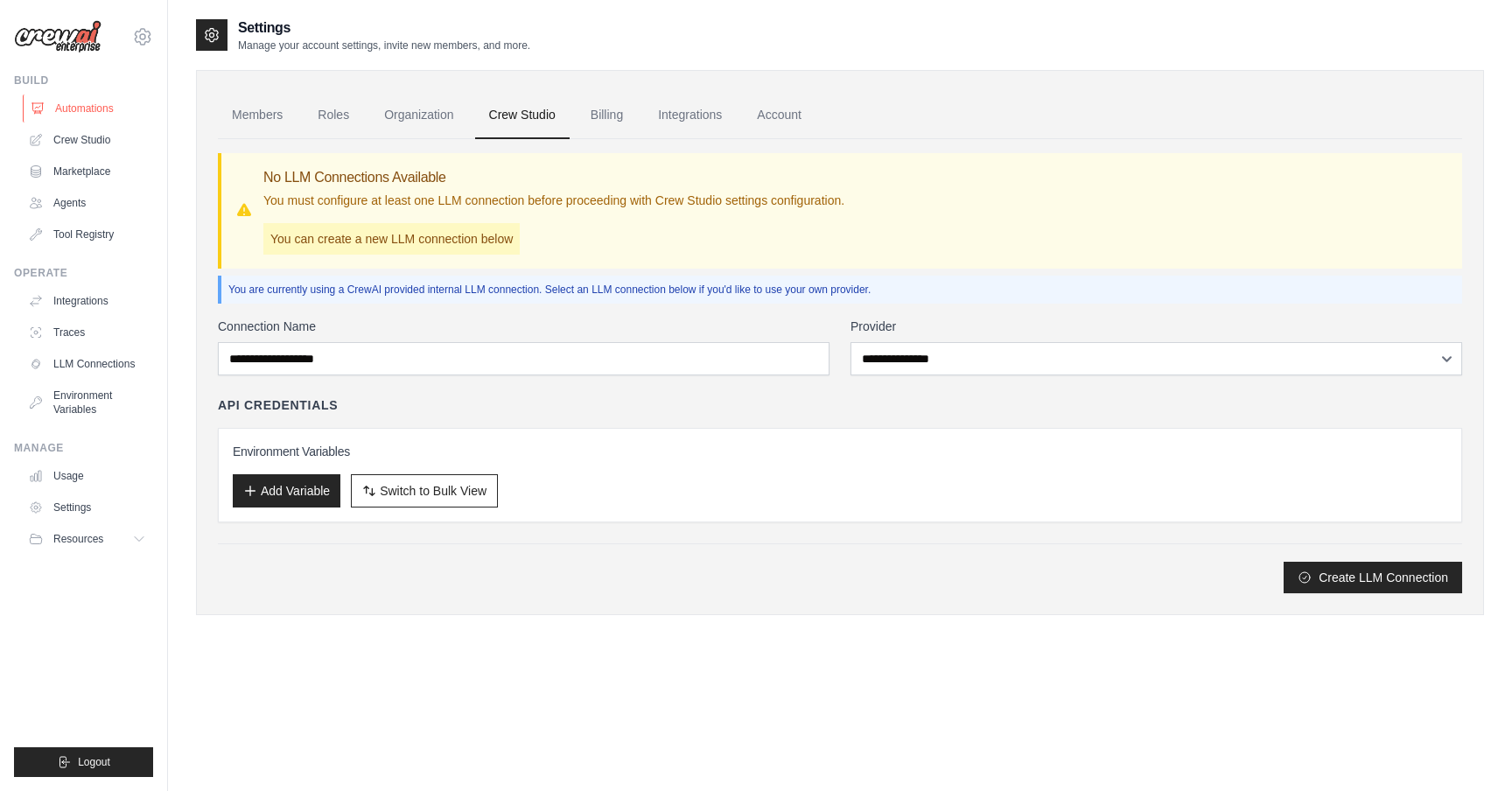 click on "Automations" at bounding box center (88, 108) 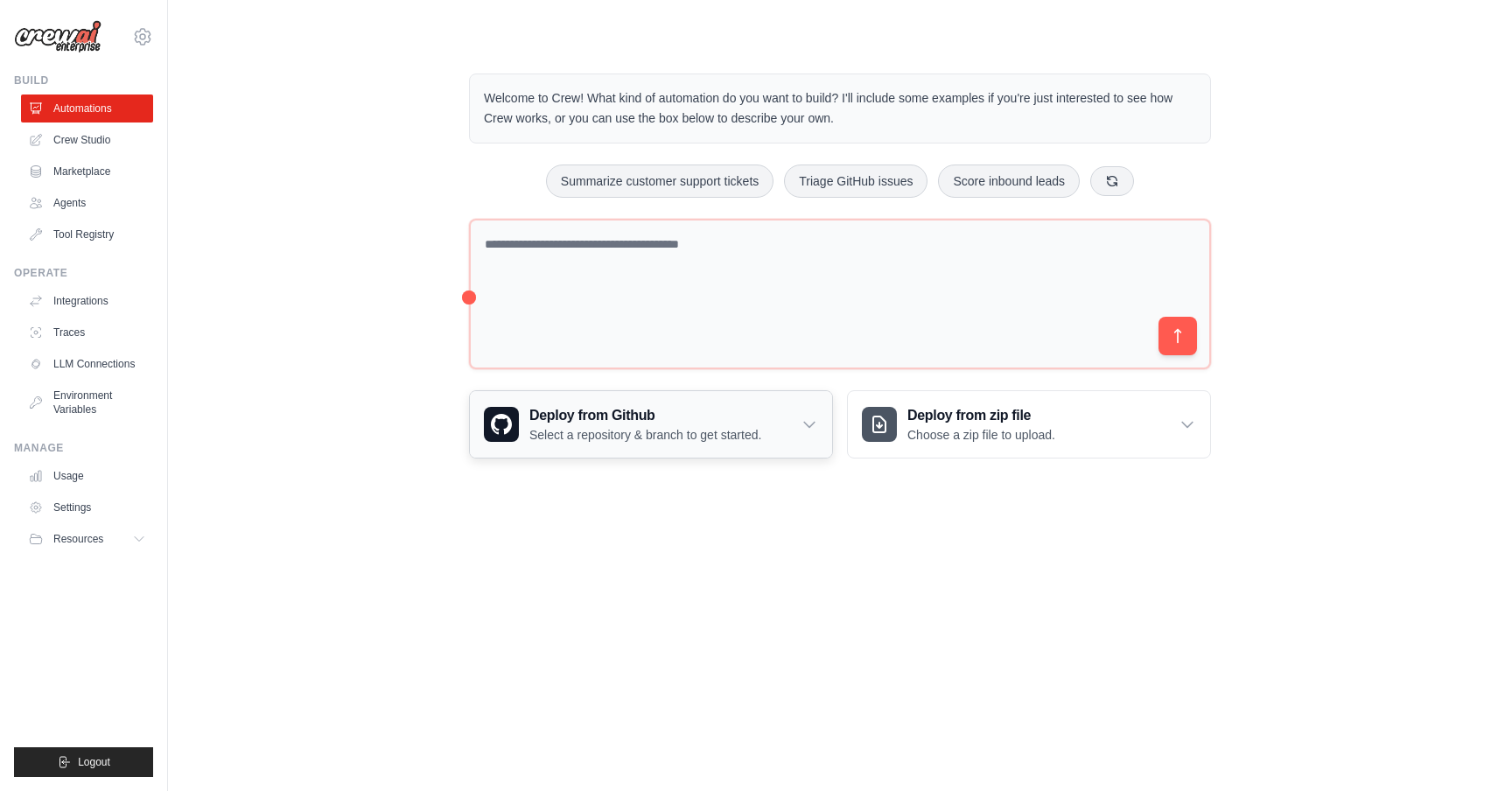 click on "Select a repository & branch to get started." at bounding box center [645, 435] 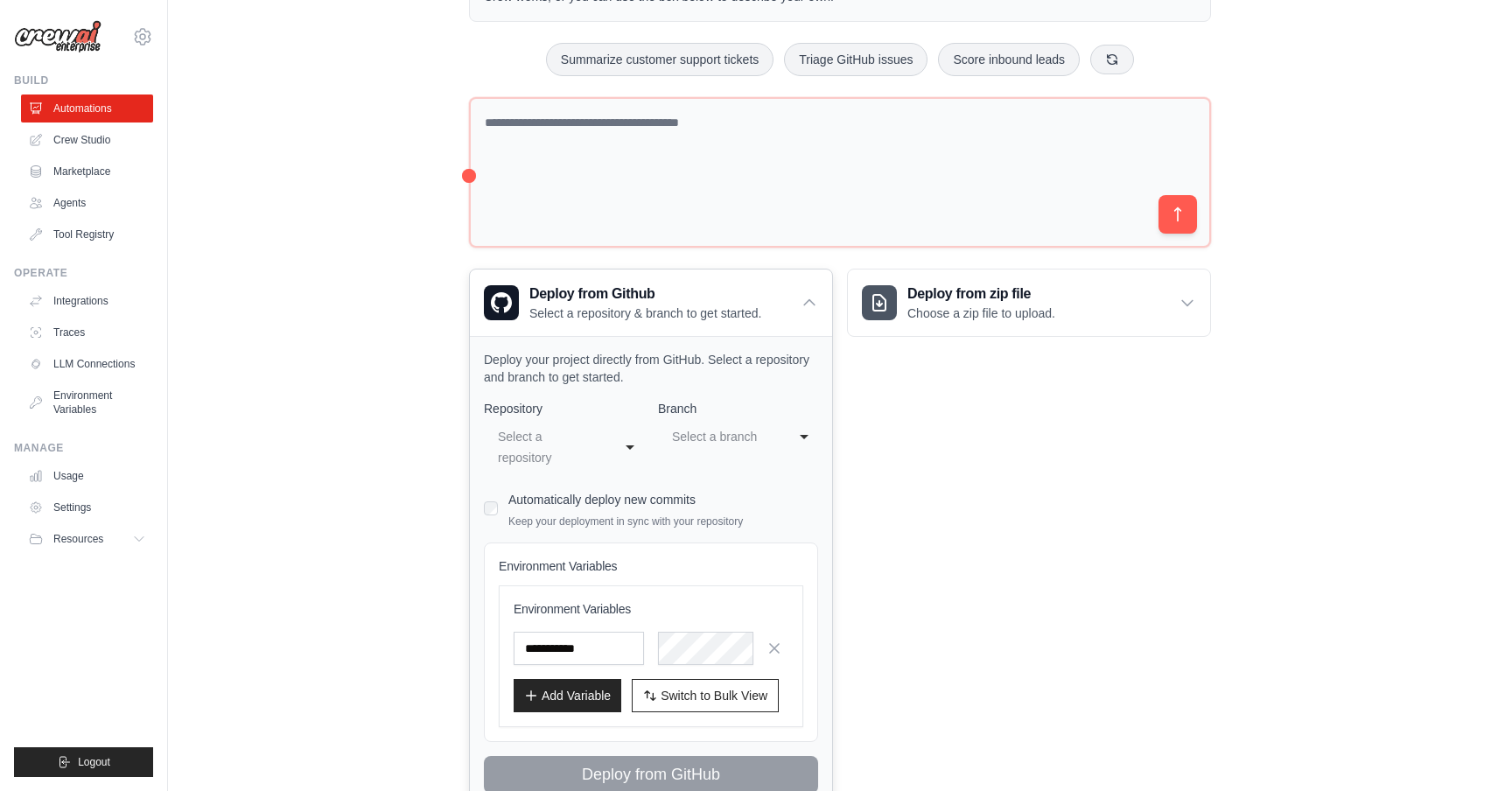 scroll, scrollTop: 169, scrollLeft: 0, axis: vertical 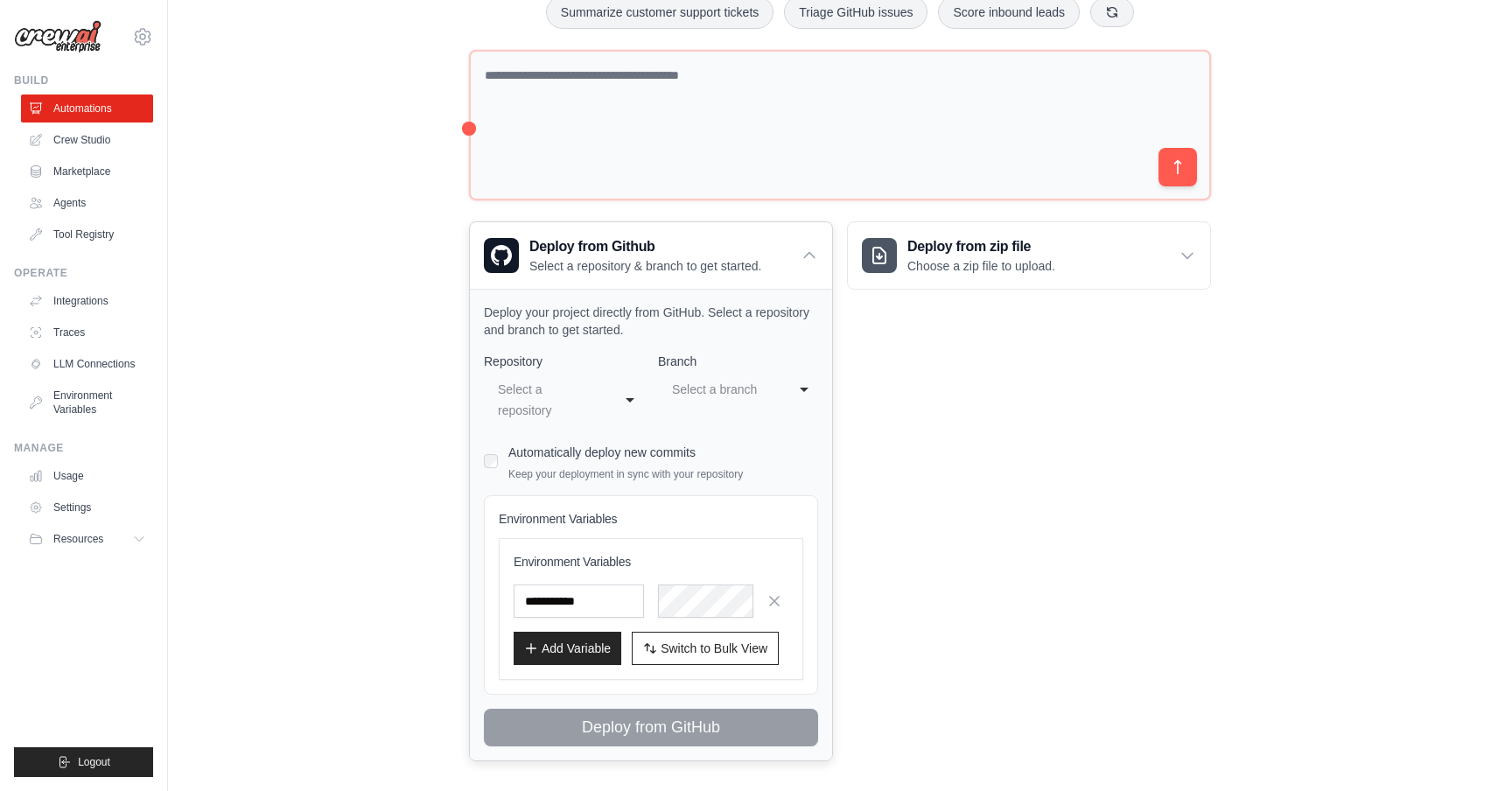 click on "Select a repository" at bounding box center (546, 400) 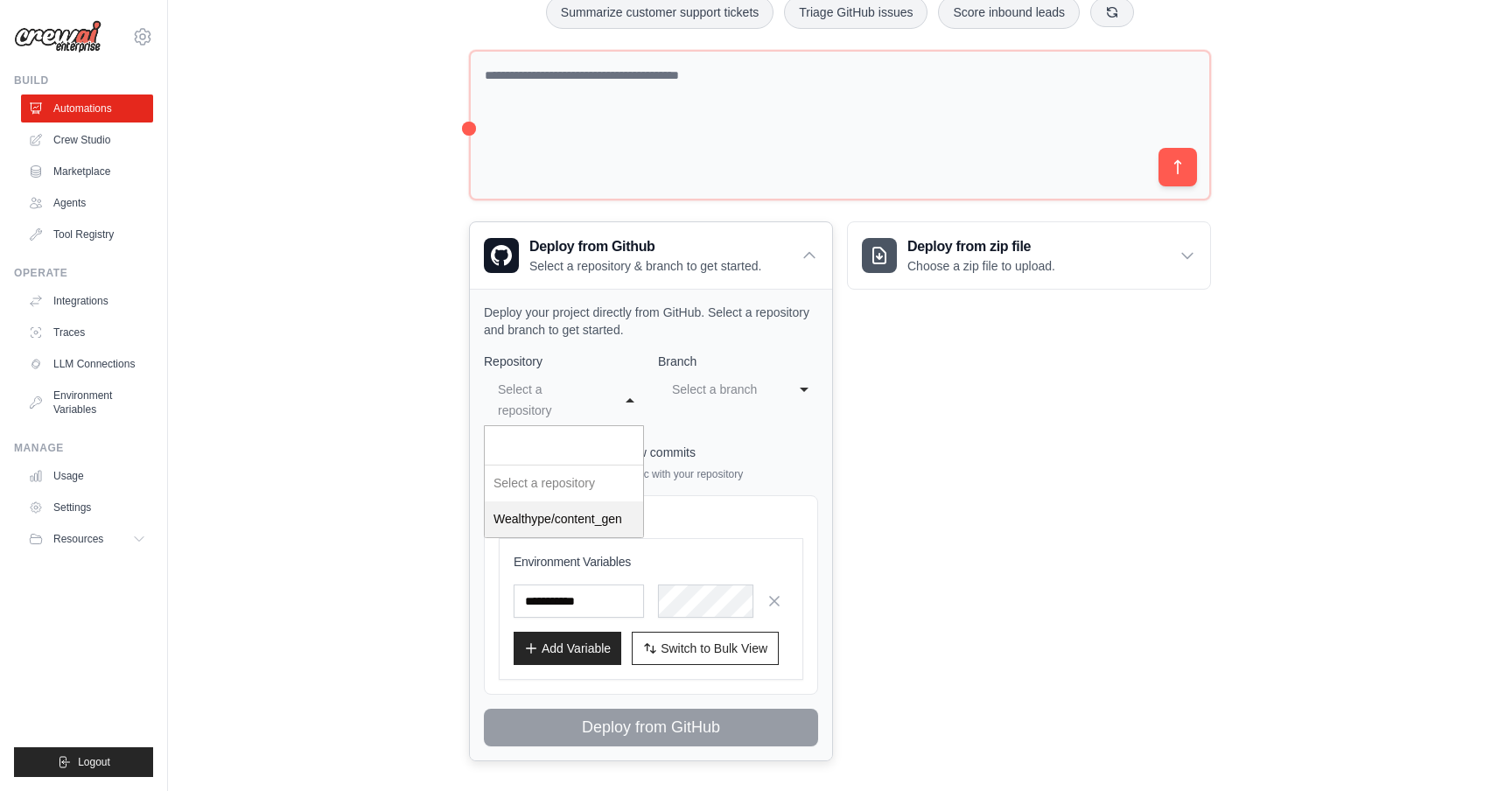 select on "**********" 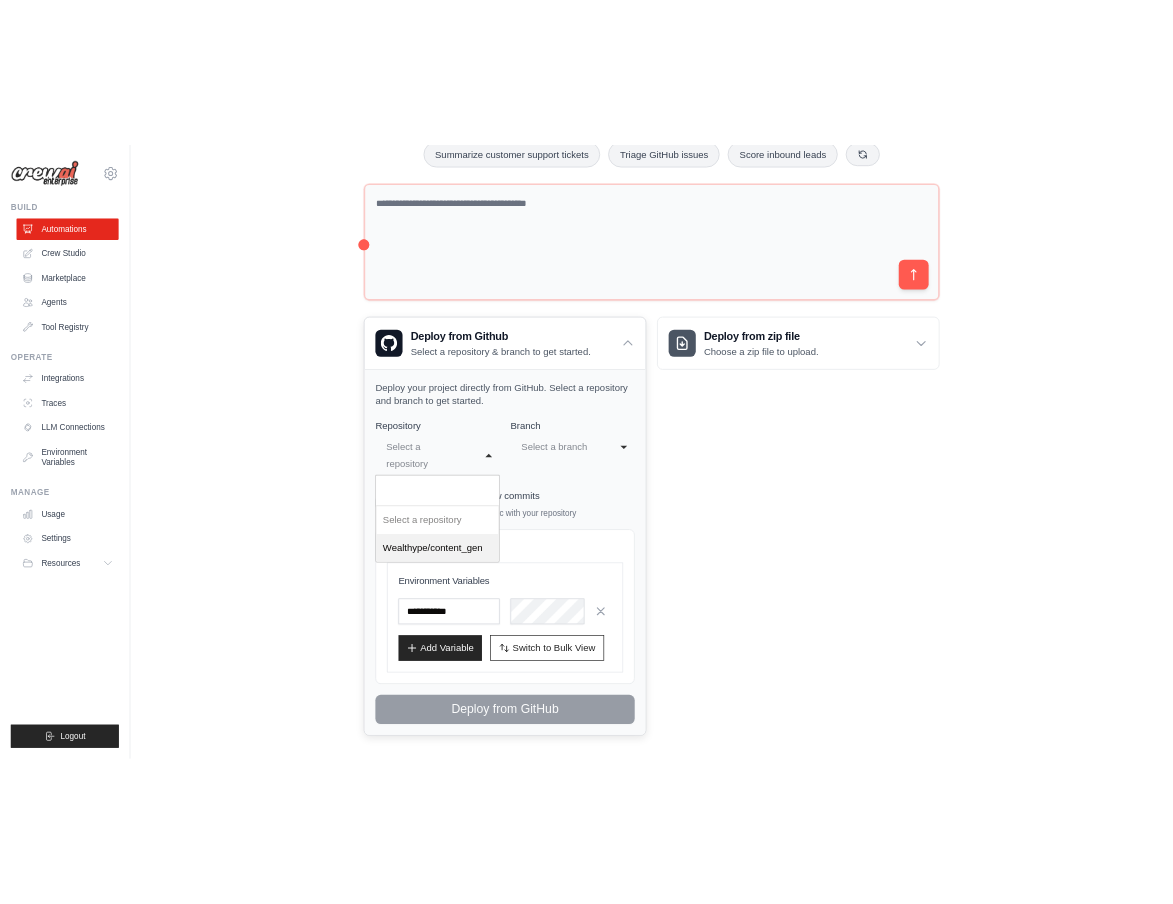 scroll, scrollTop: 186, scrollLeft: 0, axis: vertical 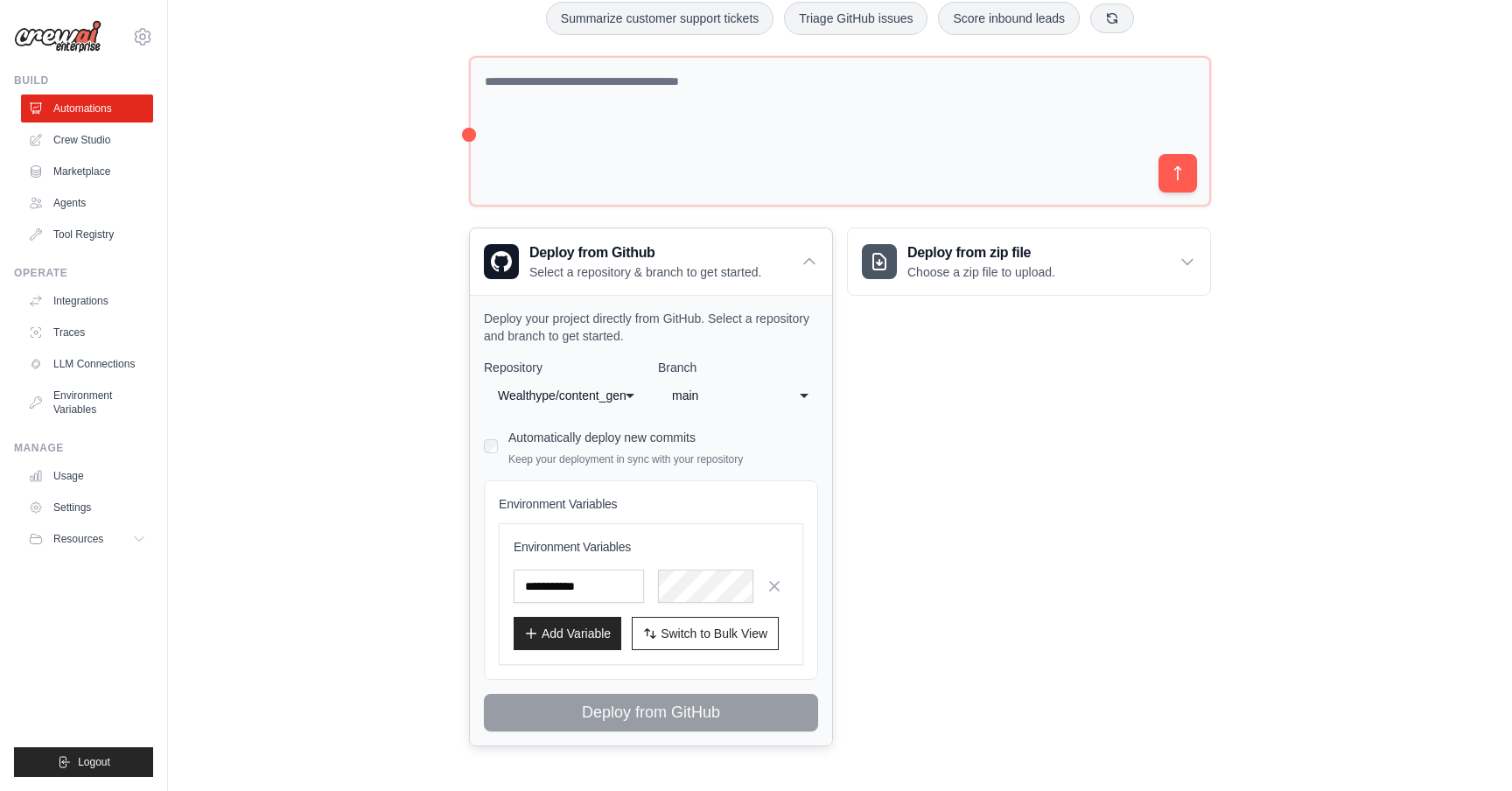 click on "main" 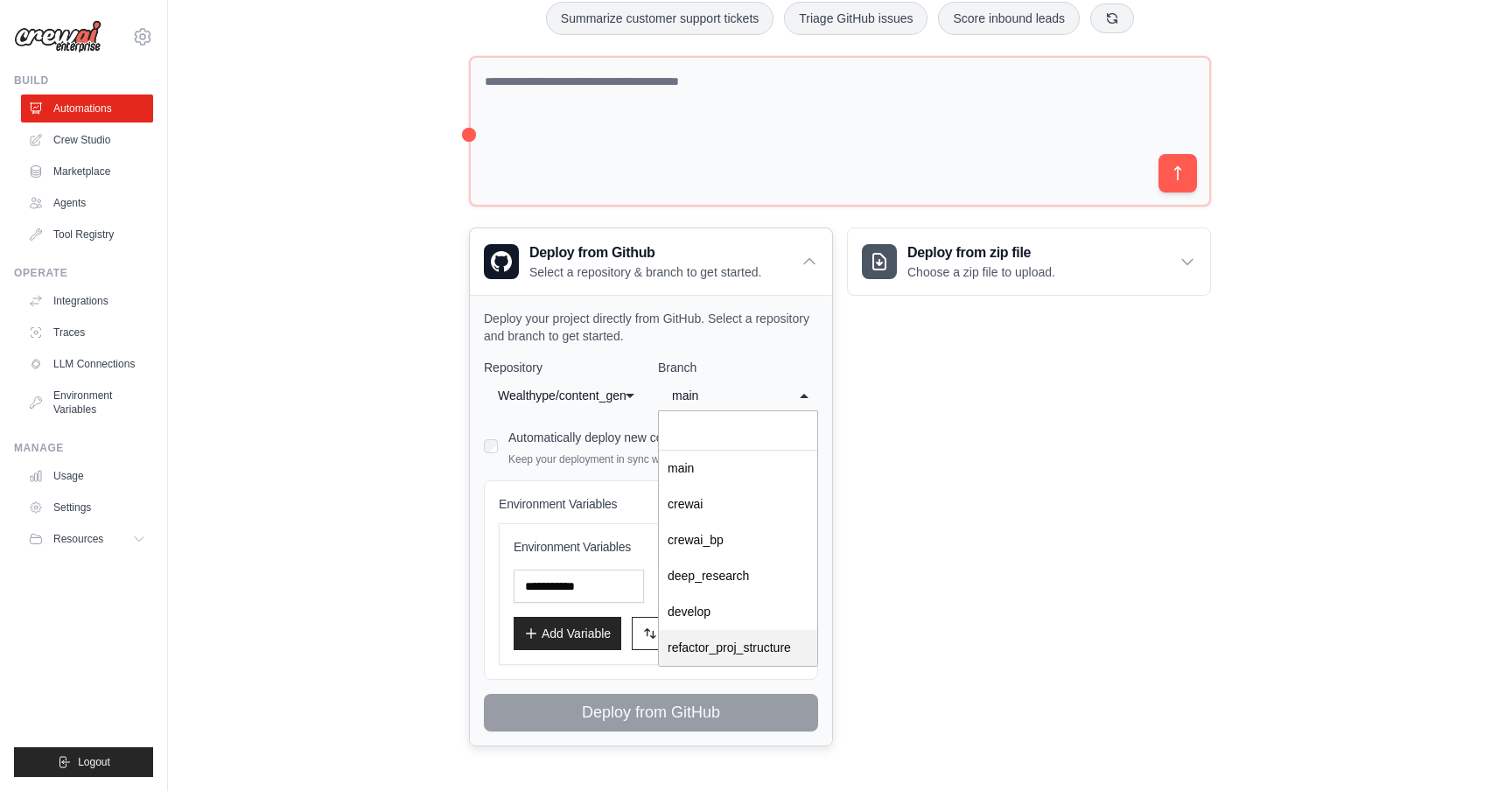select on "**********" 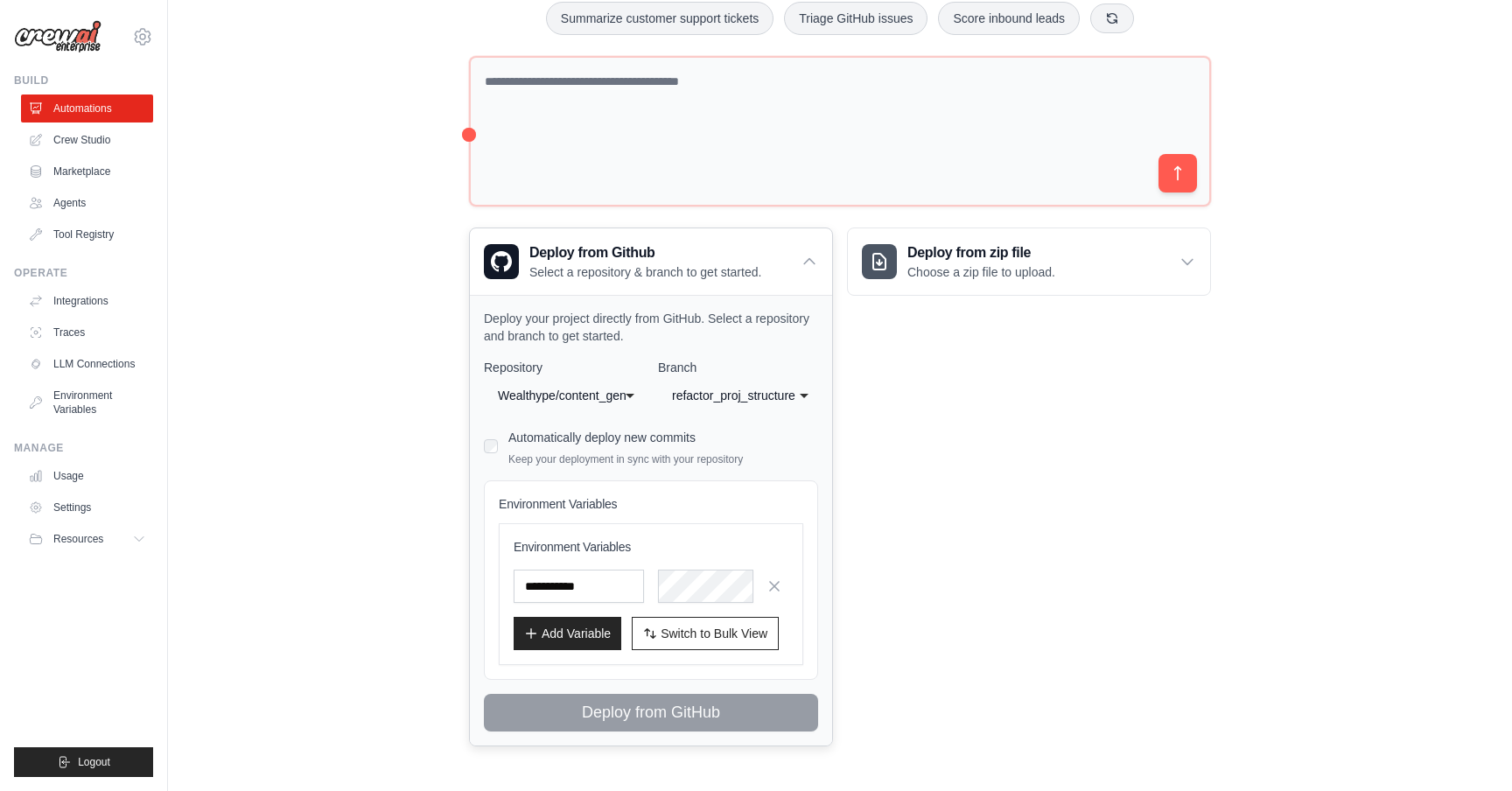 click on "**********" at bounding box center (840, 486) 